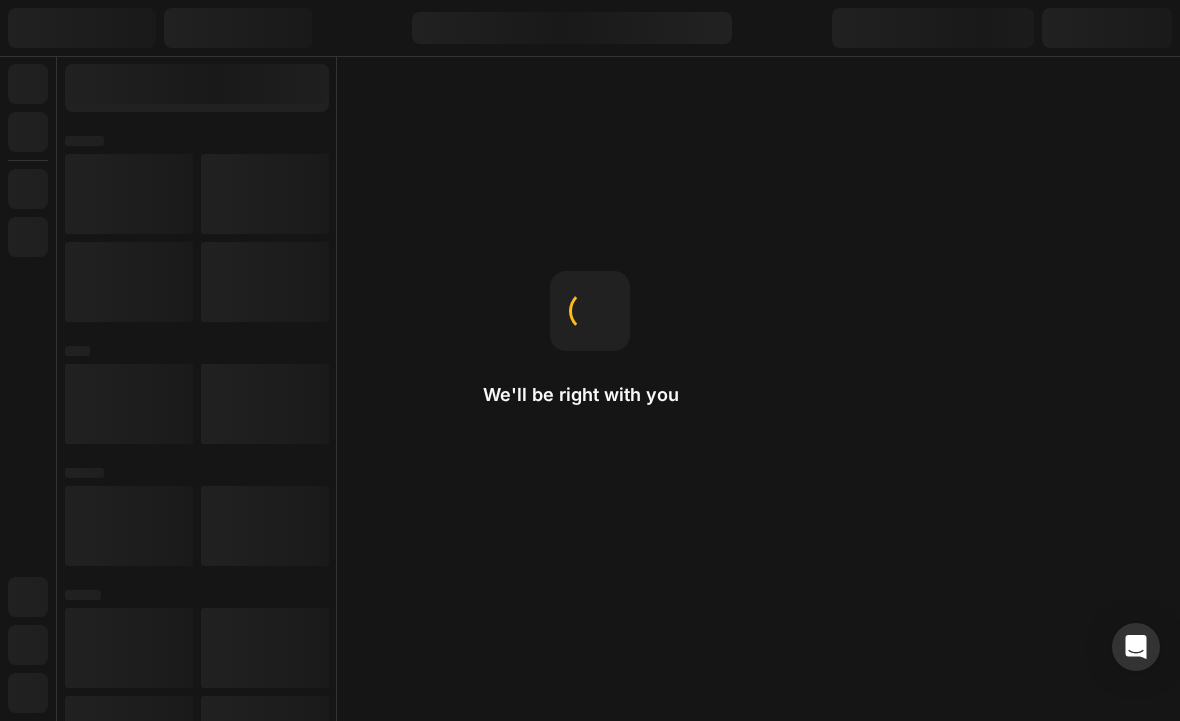 scroll, scrollTop: 0, scrollLeft: 0, axis: both 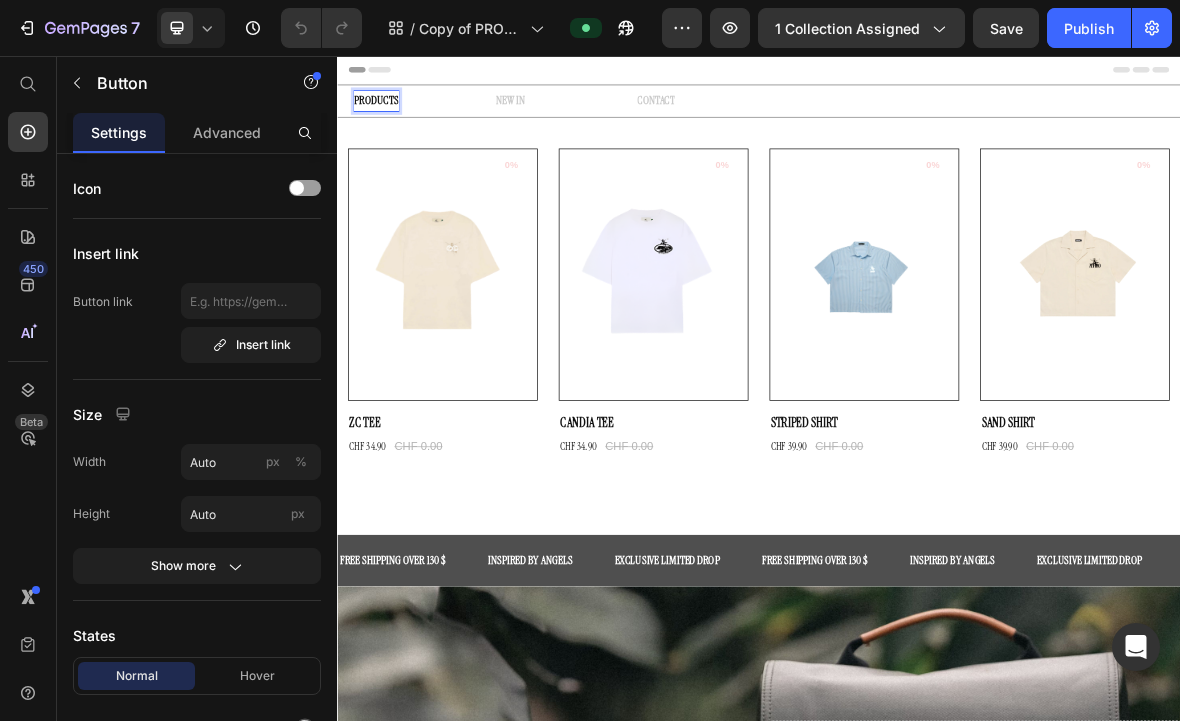 click on "PRODUCTS" at bounding box center (392, 120) 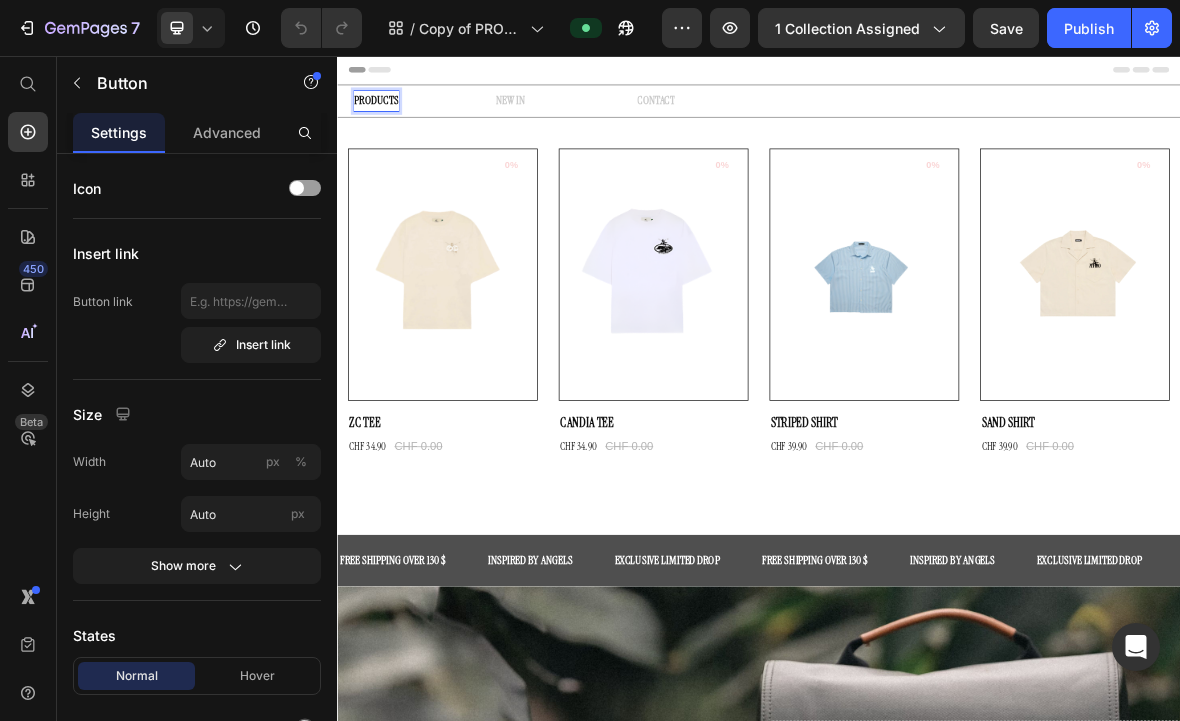 click on "PRODUCTS" at bounding box center [392, 120] 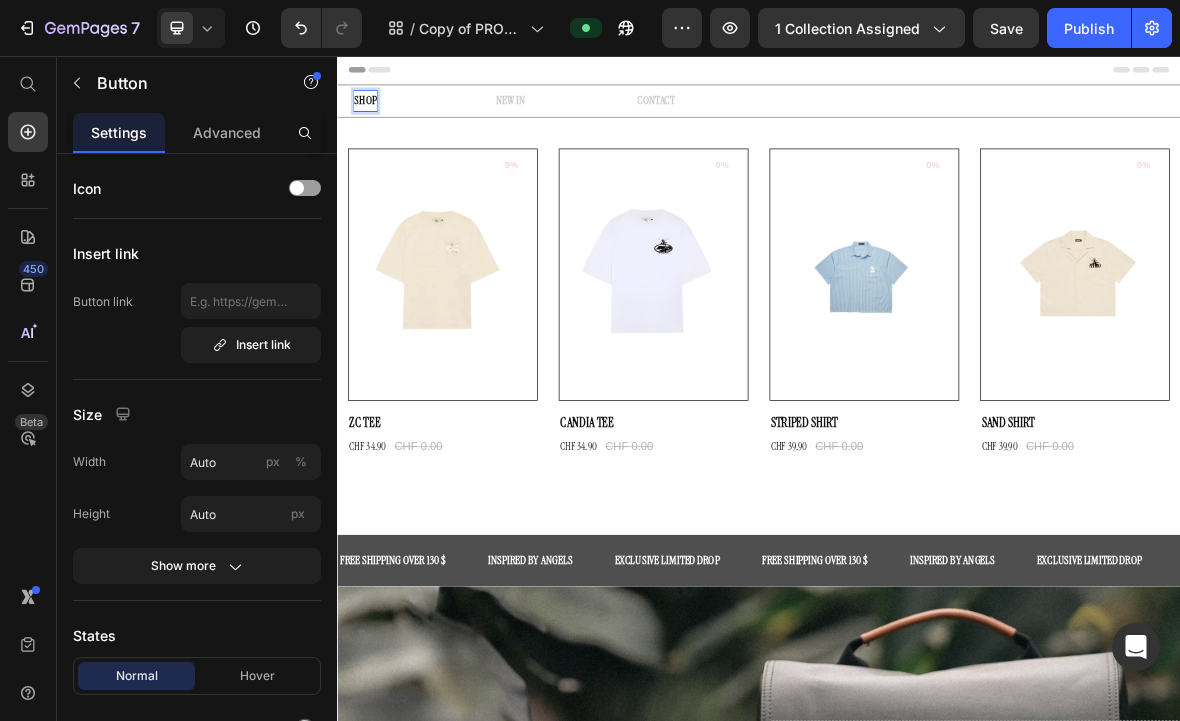 click on "SHOP" at bounding box center (377, 120) 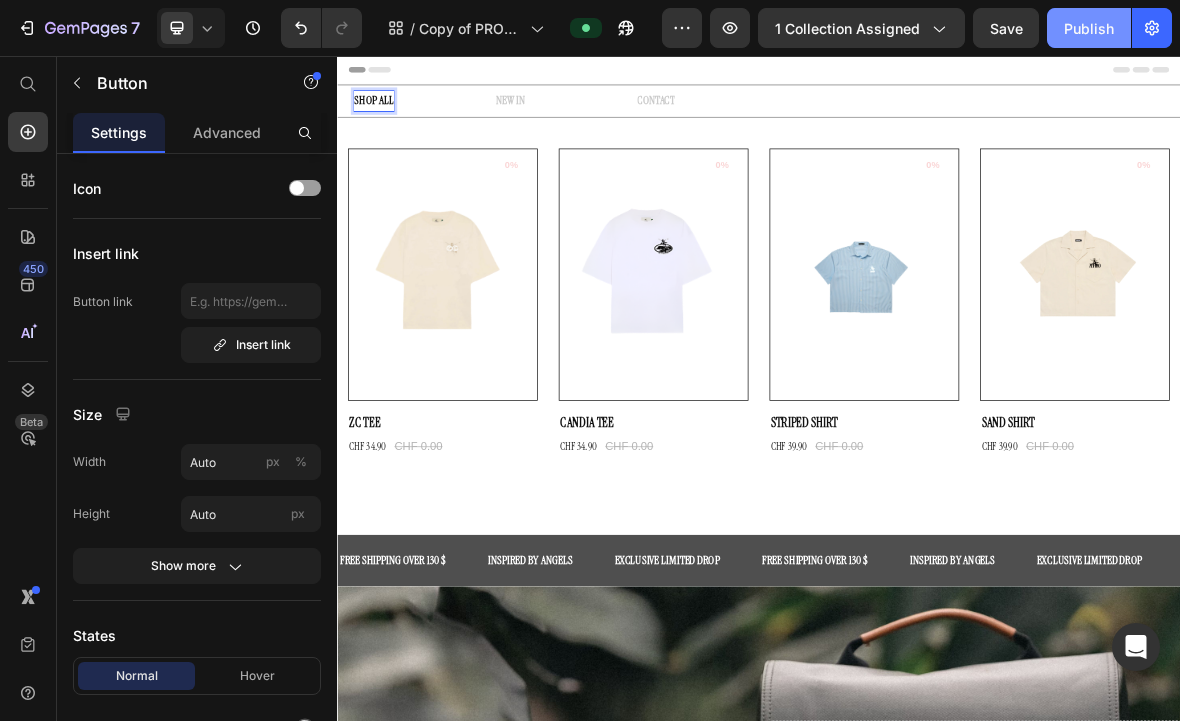drag, startPoint x: 1081, startPoint y: 31, endPoint x: 1081, endPoint y: 42, distance: 11 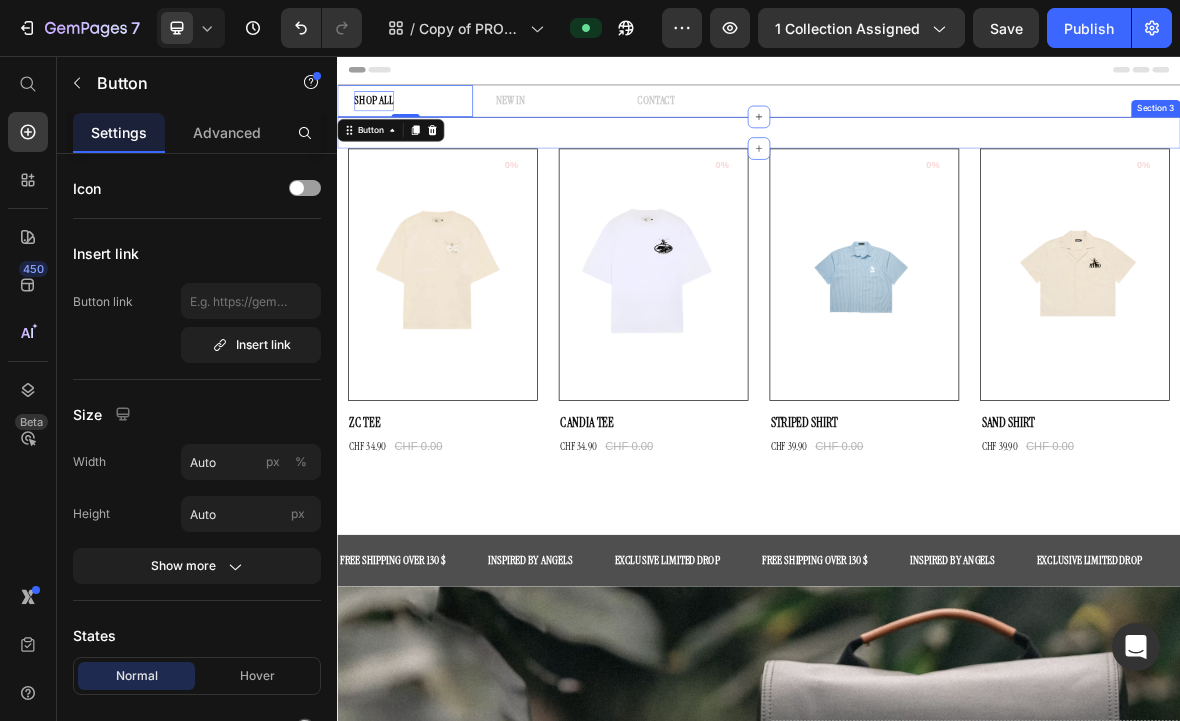 click on "Title Line PRODUCTS Button NEW IN Button CONTACT Button Button Button Row                Title Line Section 3" at bounding box center (937, 165) 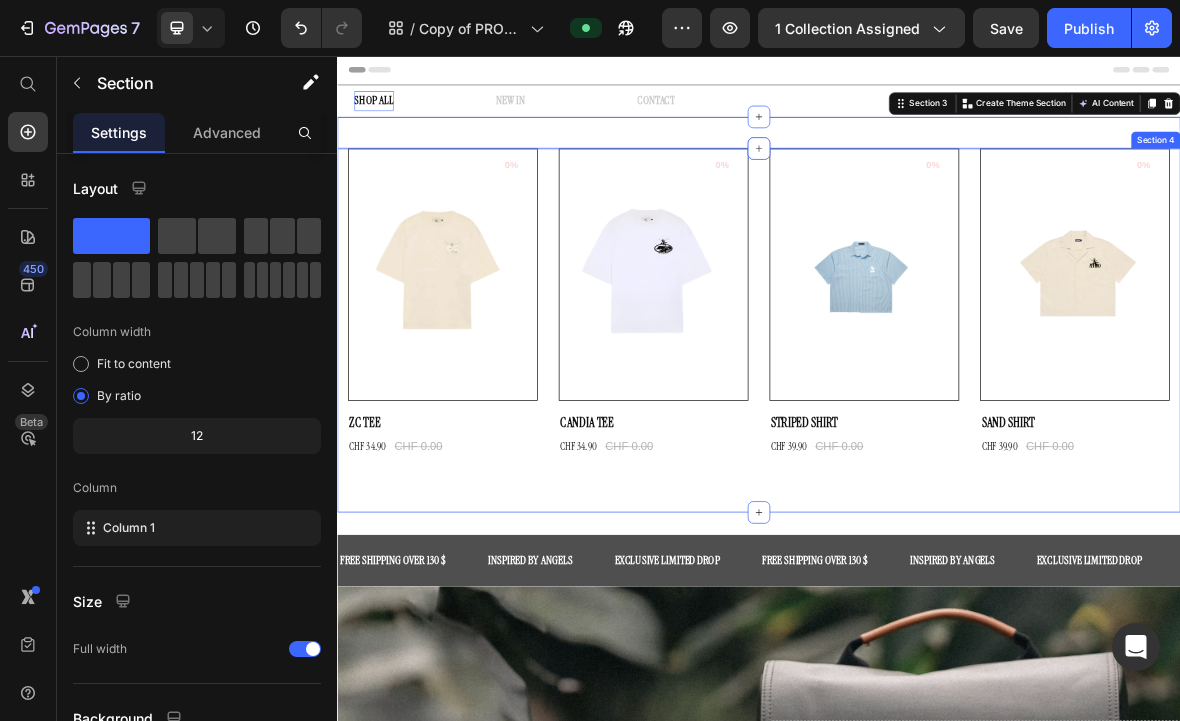 click on "0% (P) Tag Product Images & Gallery Row ZC TEE (P) Title CHF 34.90 (P) Price CHF 0.00 (P) Price Row Row 0% (P) Tag Product Images & Gallery Row CANDIA TEE (P) Title CHF 34.90 (P) Price CHF 0.00 (P) Price Row Row 0% (P) Tag Product Images & Gallery Row STRIPED SHIRT (P) Title CHF 39.90 (P) Price CHF 0.00 (P) Price Row Row 0% (P) Tag Product Images & Gallery Row SAND SHIRT (P) Title CHF 39.90 (P) Price CHF 0.00 (P) Price Row Row Product List Row Section 4" at bounding box center [937, 447] 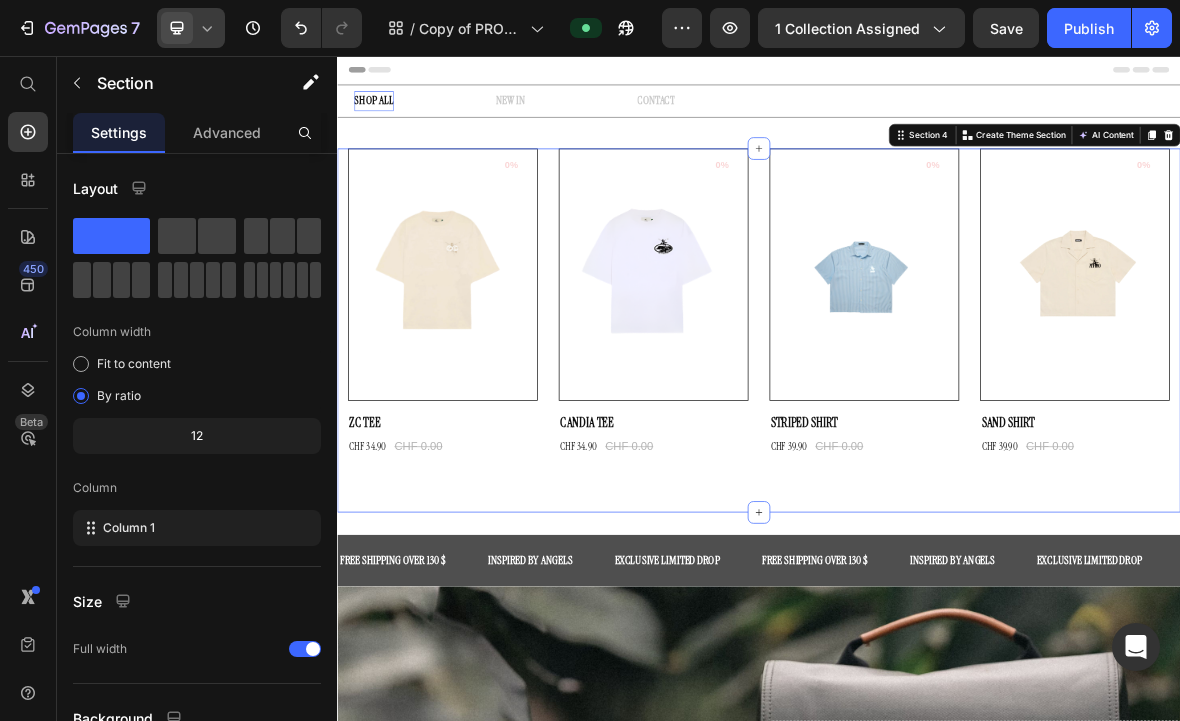 scroll, scrollTop: 0, scrollLeft: 0, axis: both 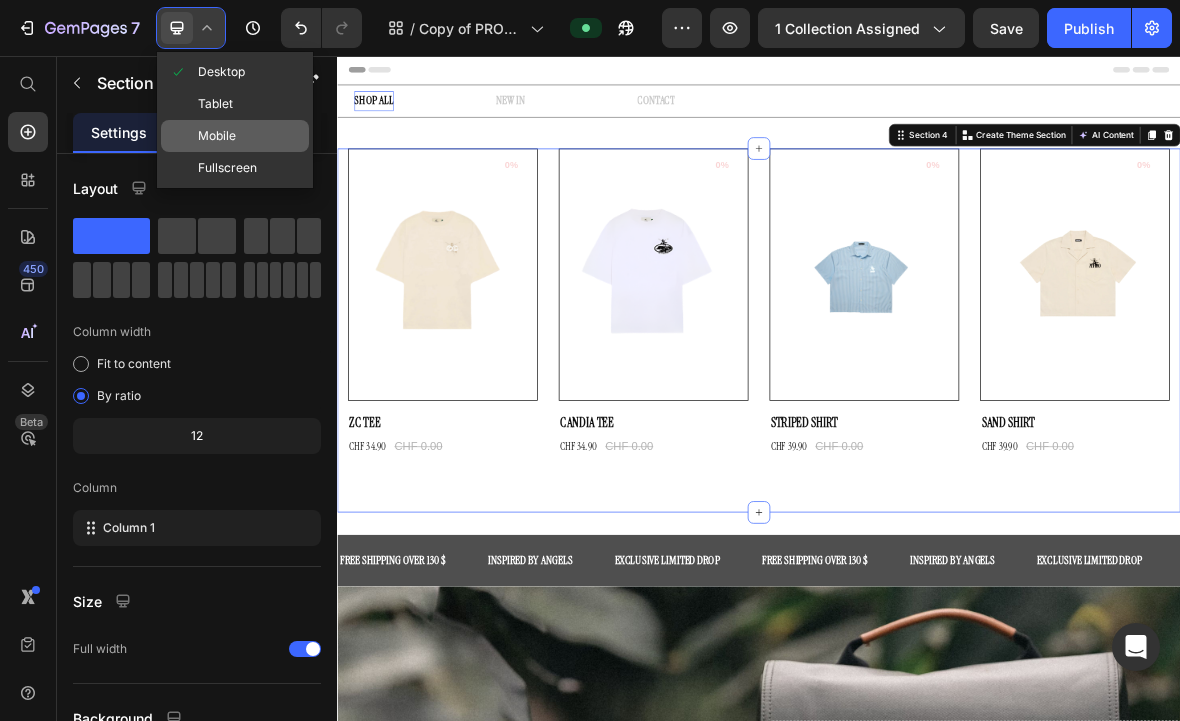 click on "Mobile" at bounding box center (217, 136) 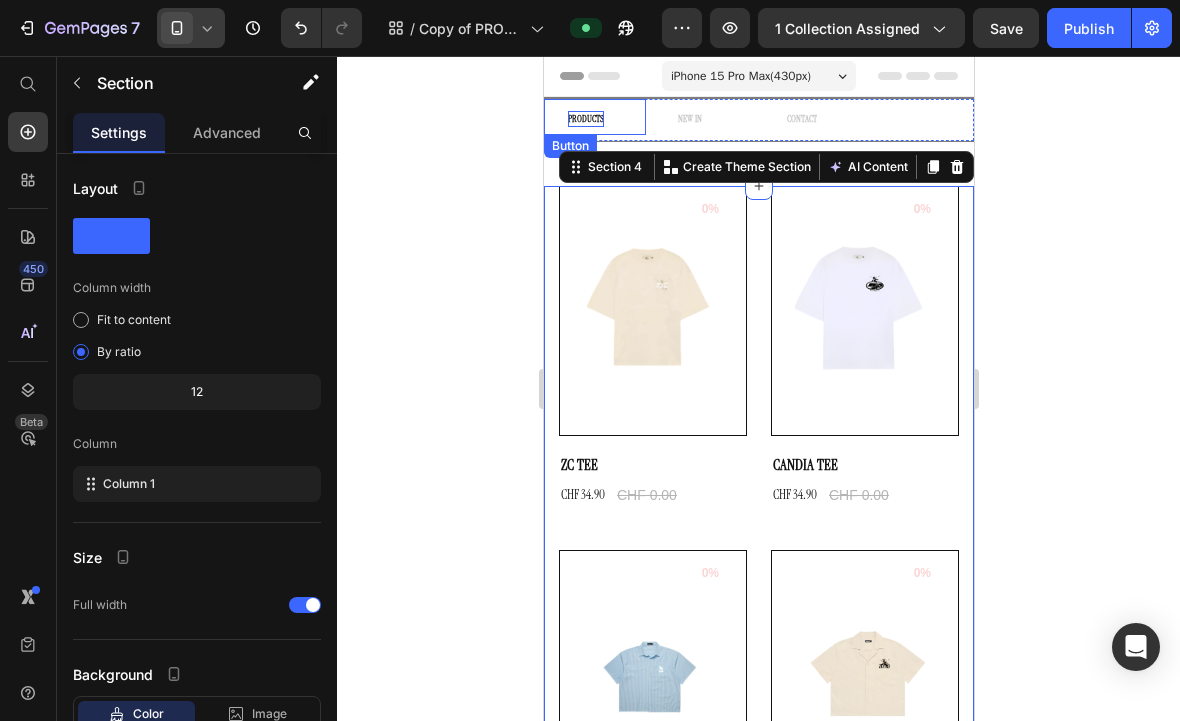 scroll, scrollTop: 0, scrollLeft: 0, axis: both 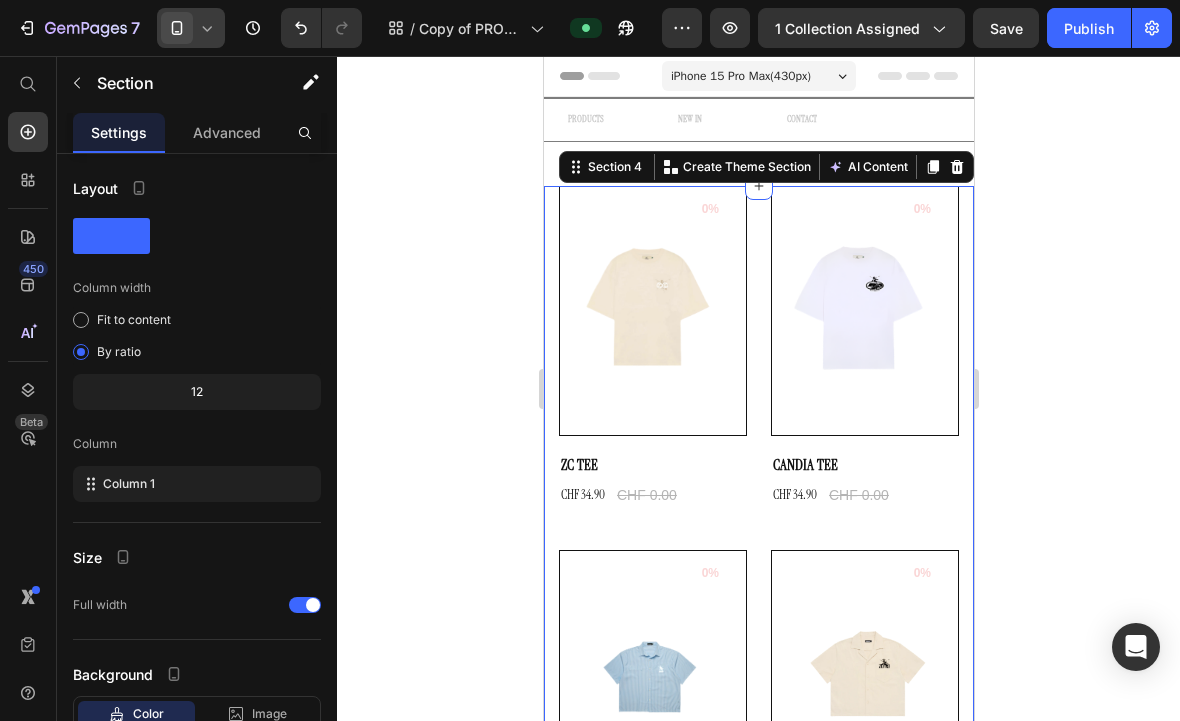 click 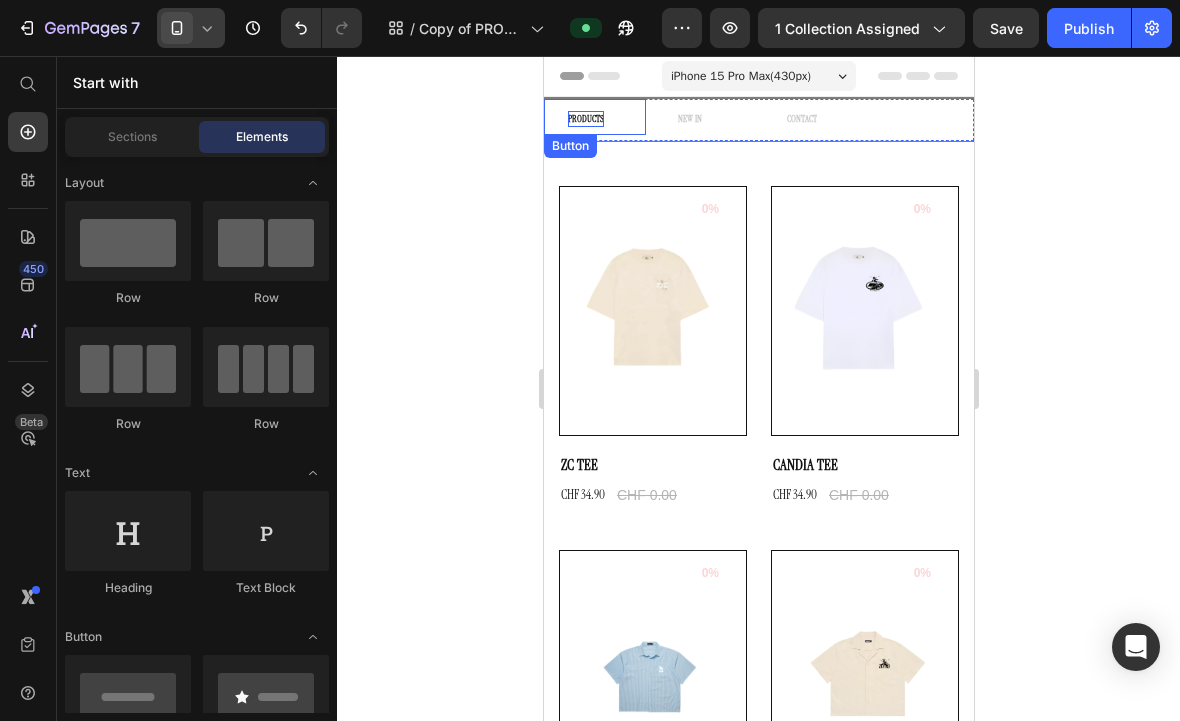 click on "PRODUCTS" at bounding box center [585, 119] 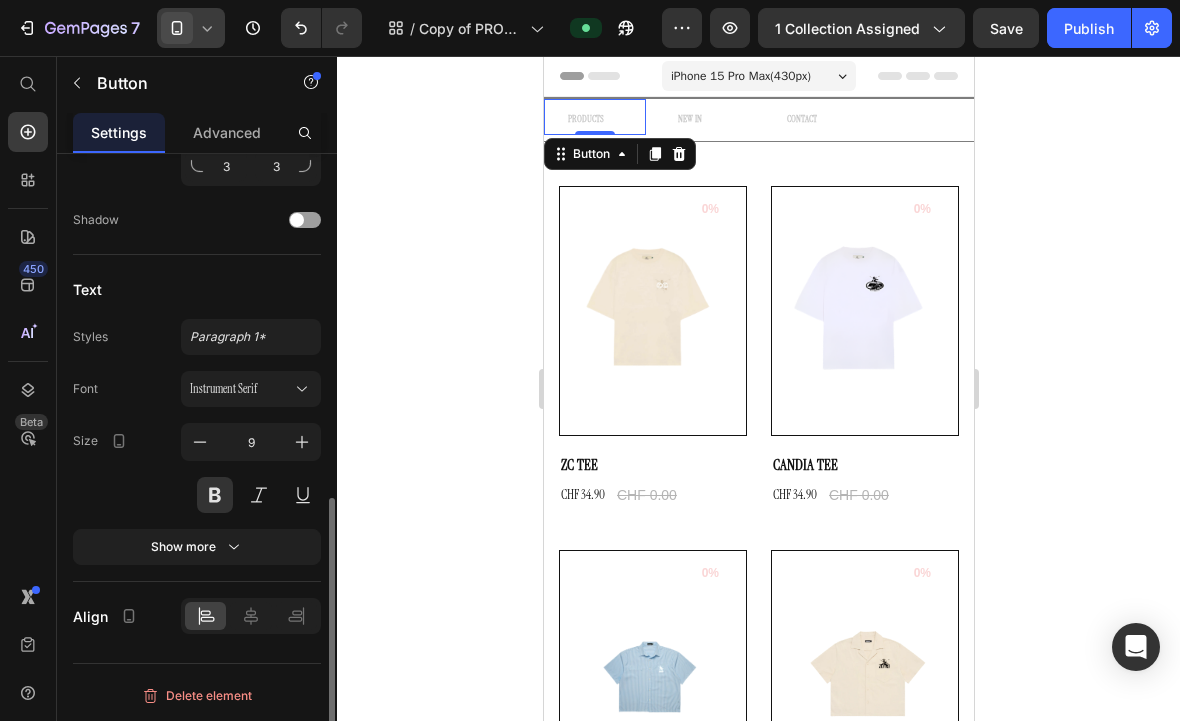 scroll, scrollTop: 821, scrollLeft: 0, axis: vertical 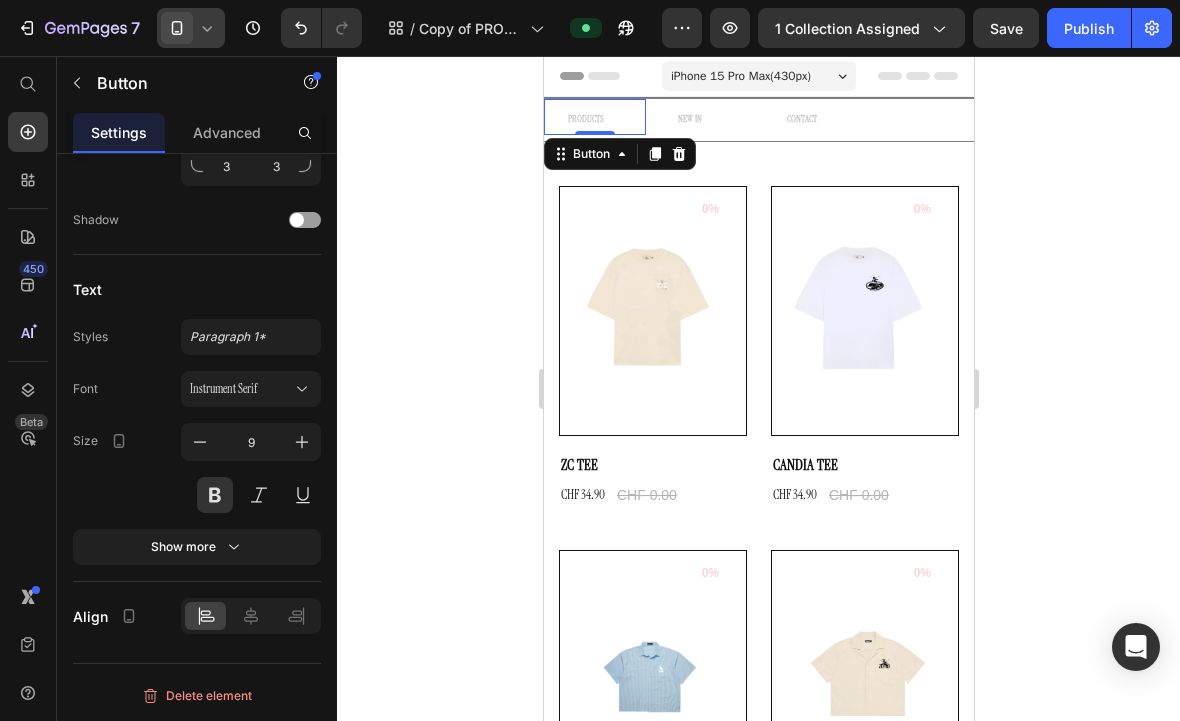 click 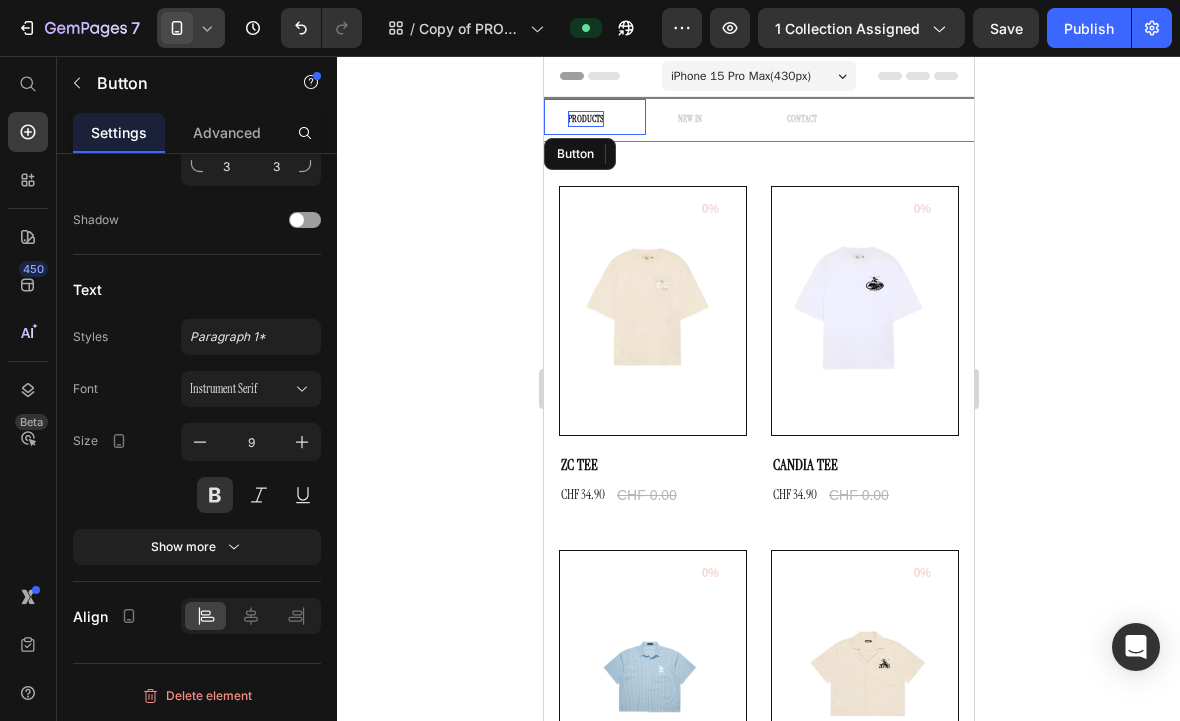 click on "PRODUCTS" at bounding box center [585, 119] 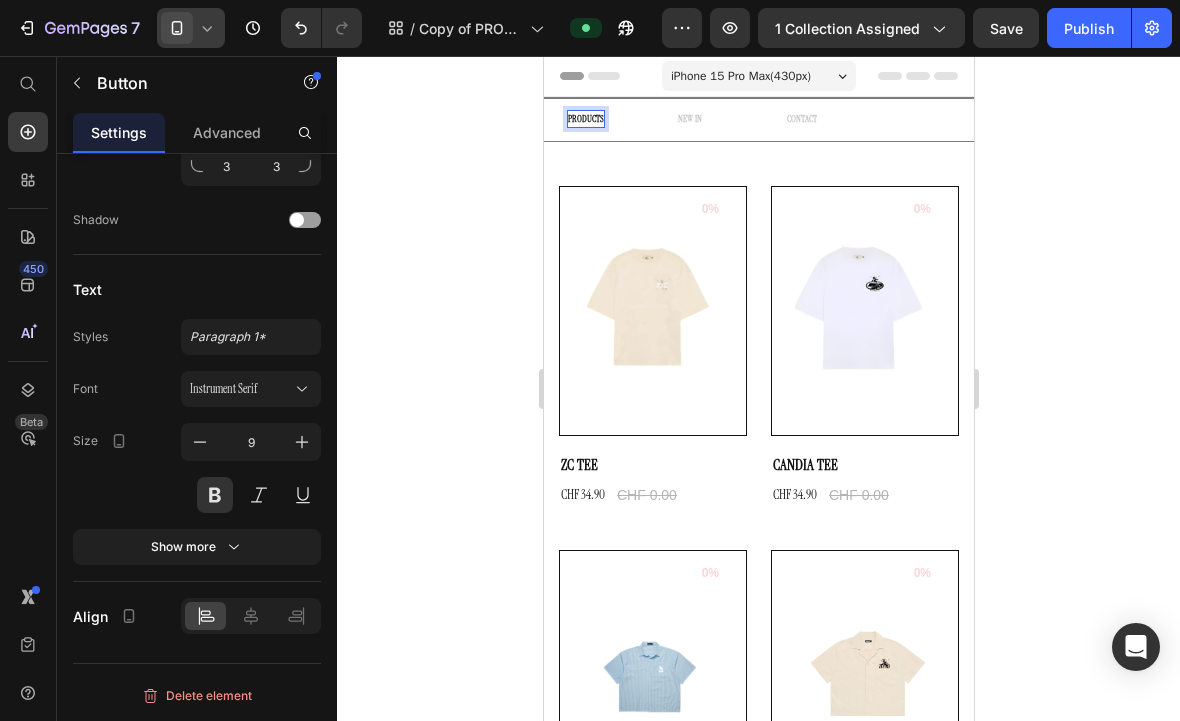 click on "PRODUCTS" at bounding box center (585, 119) 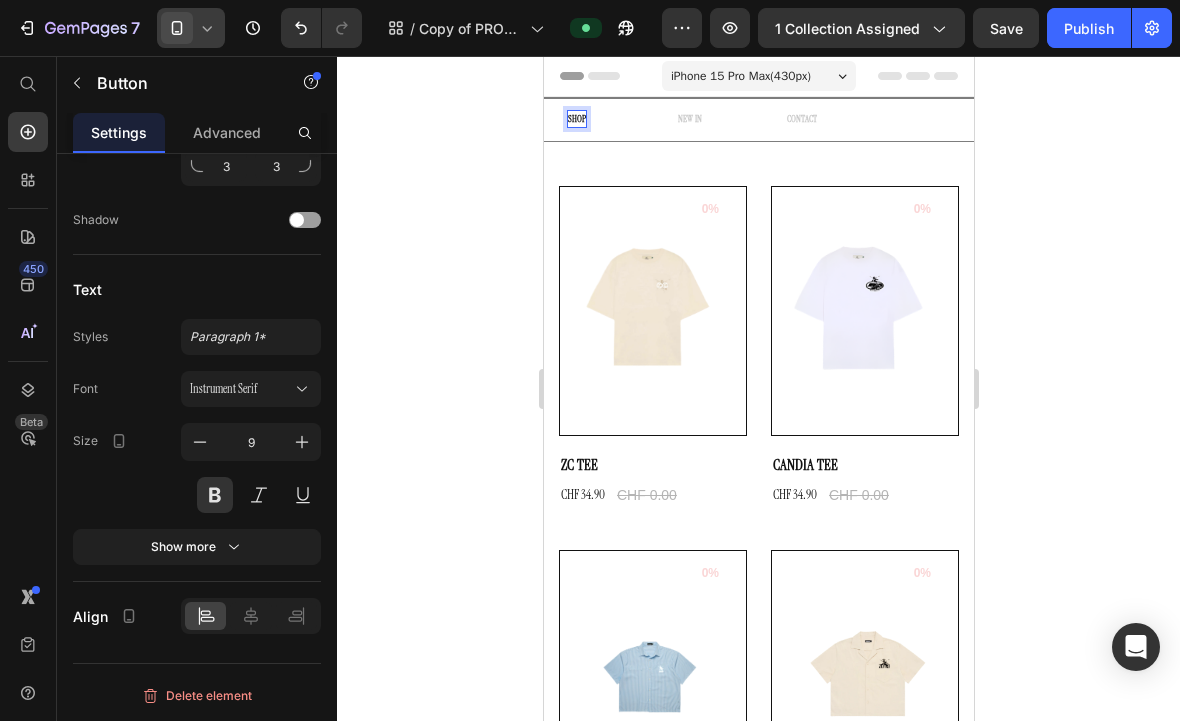click on "SHOP" at bounding box center [576, 119] 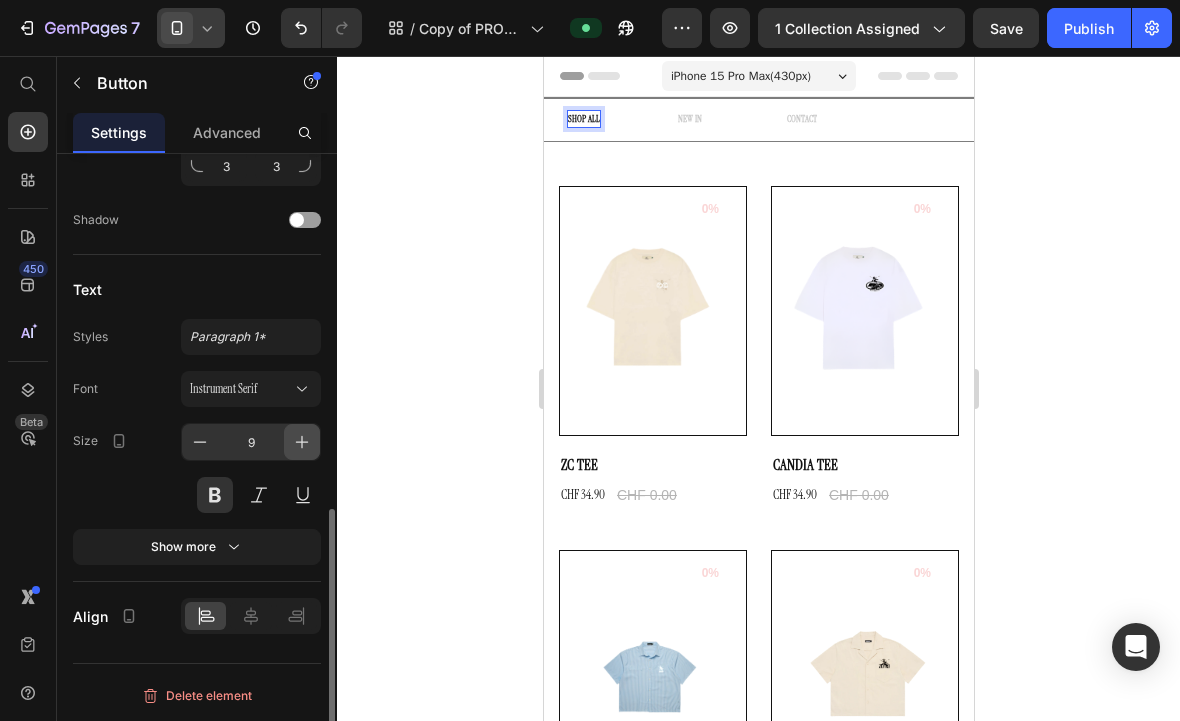 click 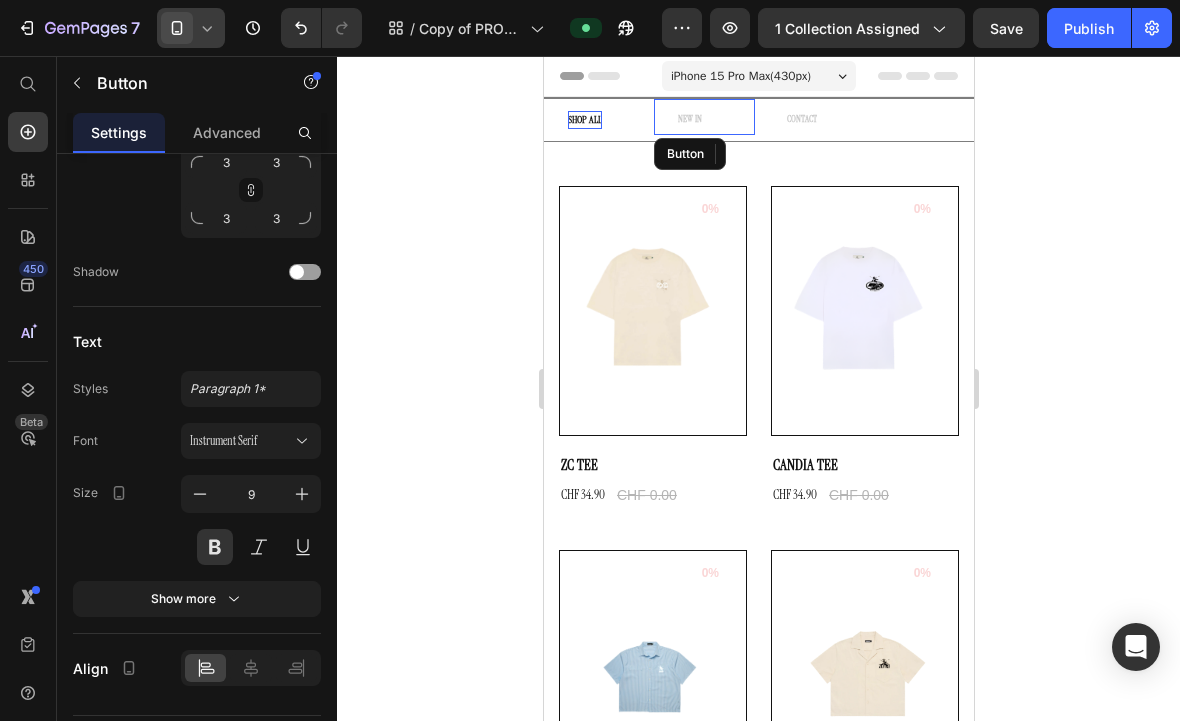 drag, startPoint x: 690, startPoint y: 128, endPoint x: 575, endPoint y: 162, distance: 119.92081 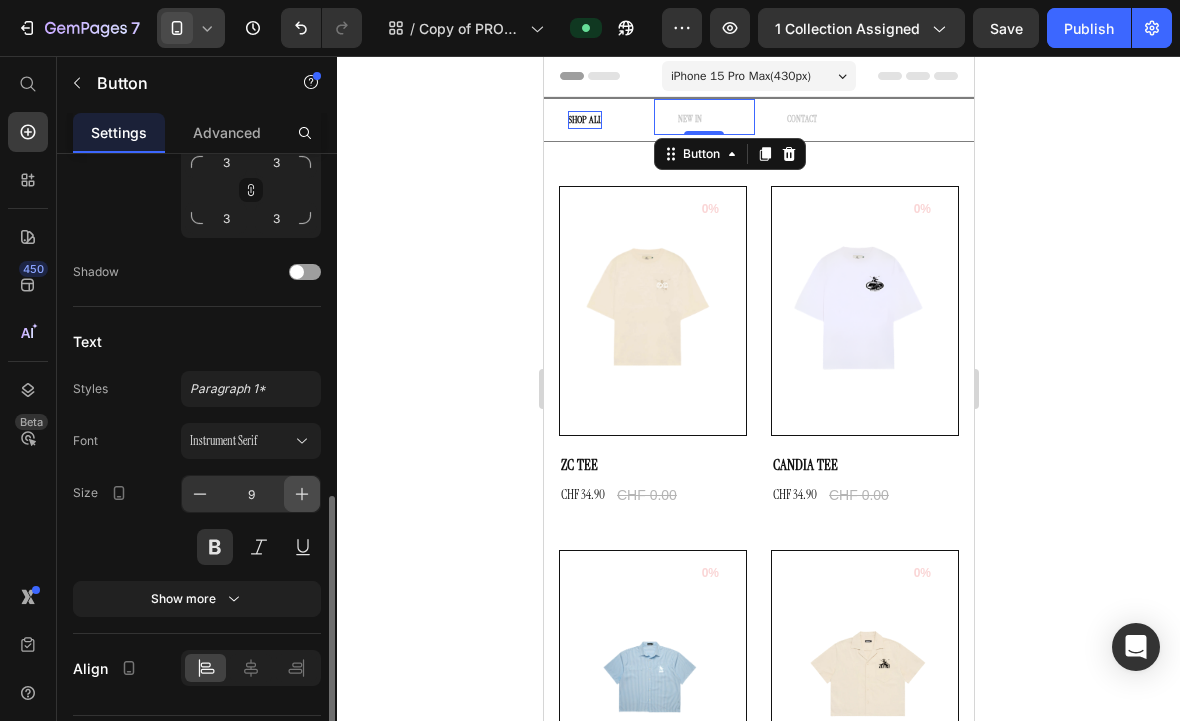 click 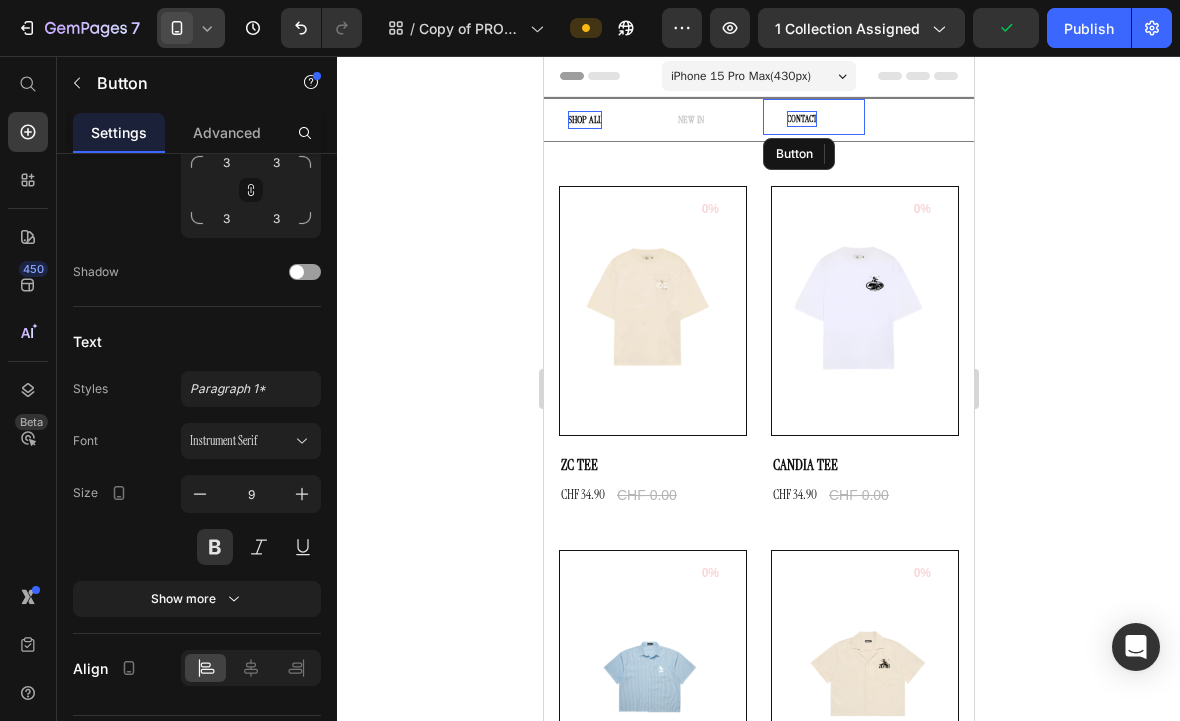 click on "CONTACT" at bounding box center [801, 119] 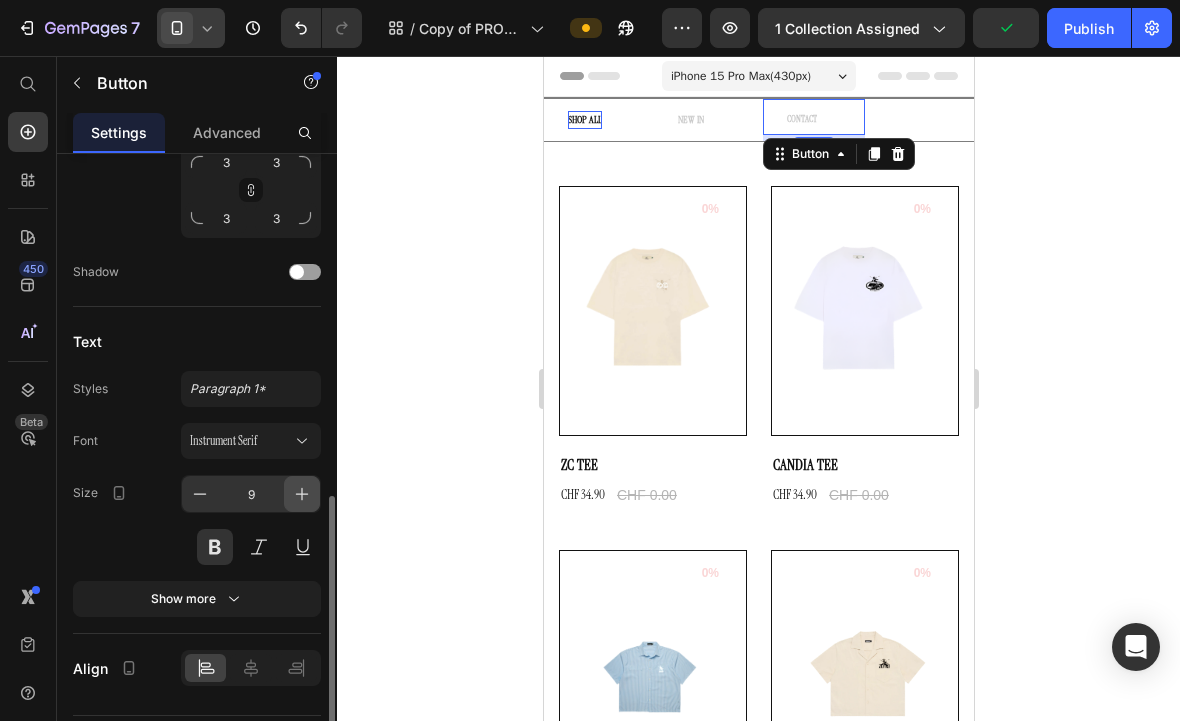 click at bounding box center (302, 494) 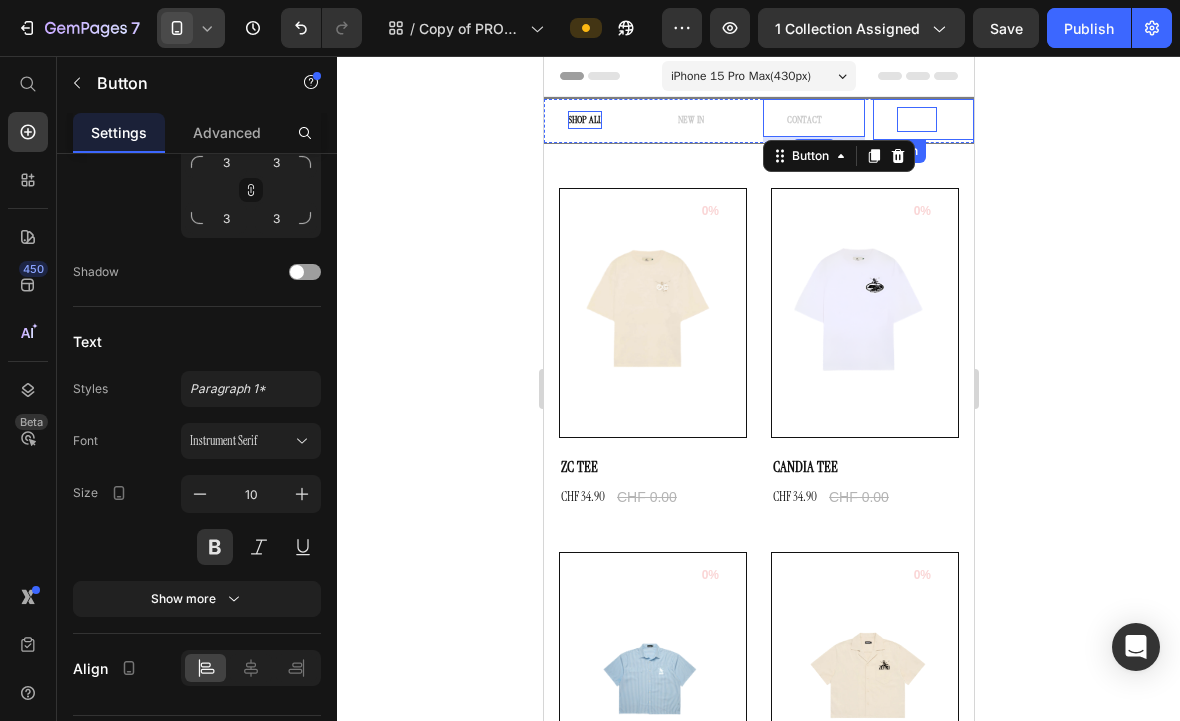 click on "Button" at bounding box center [916, 119] 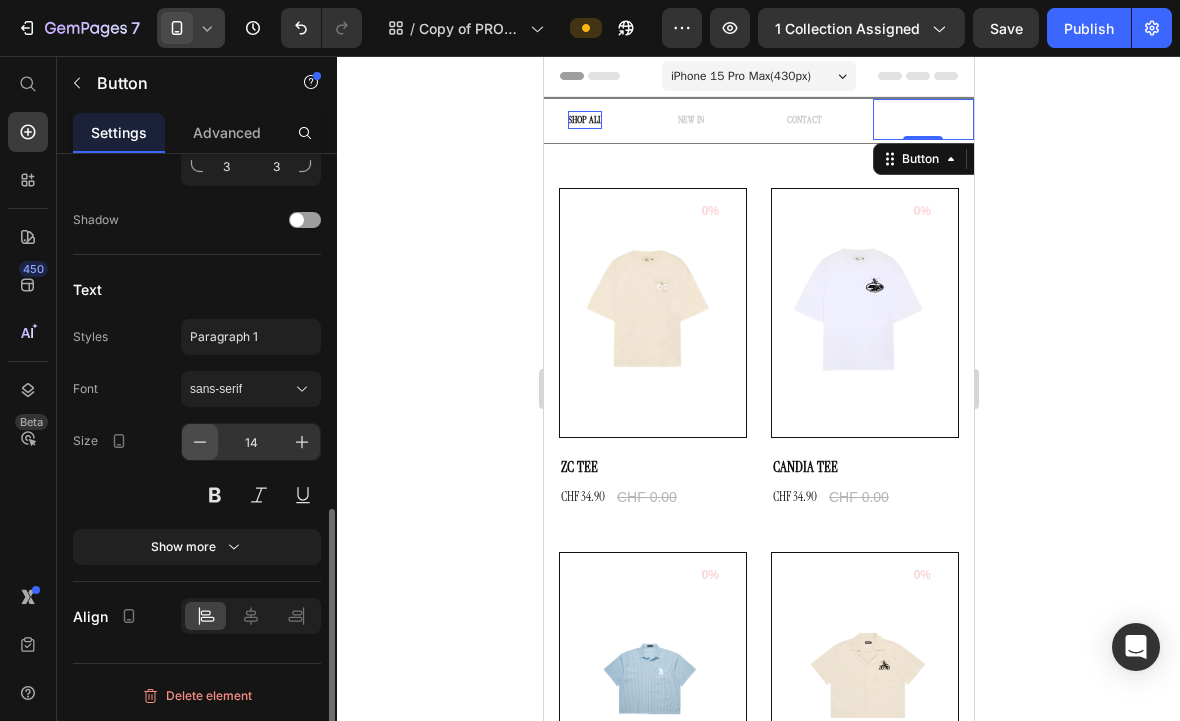 click 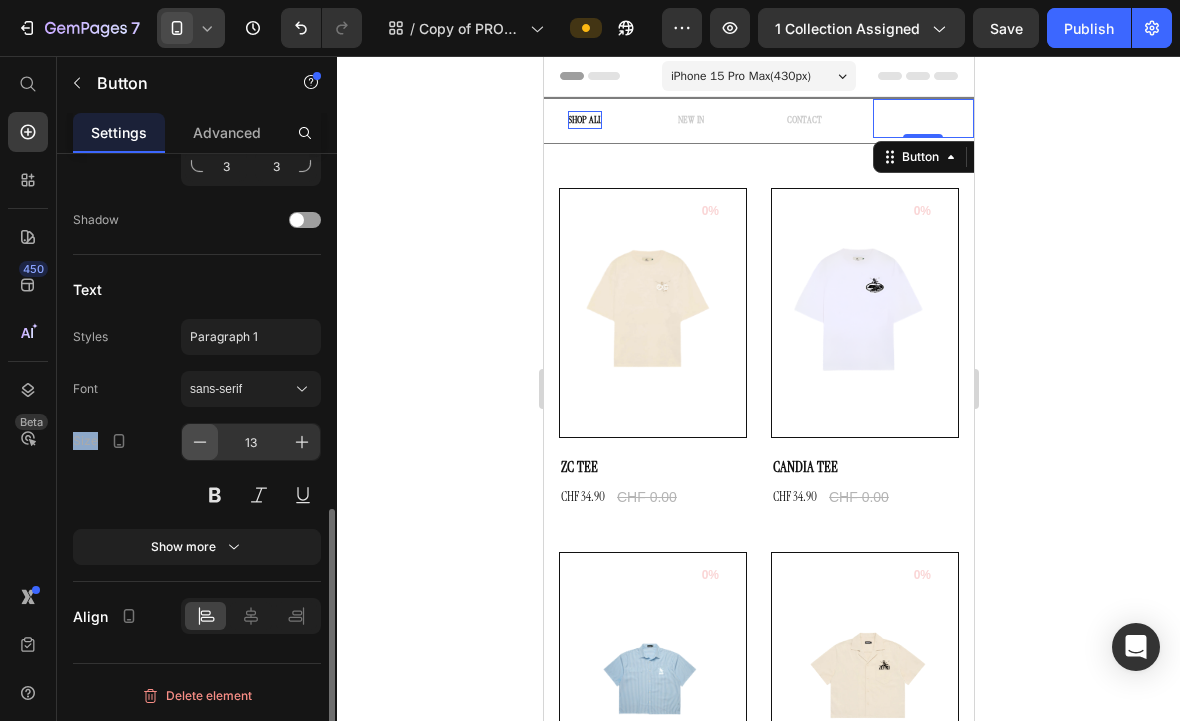 click 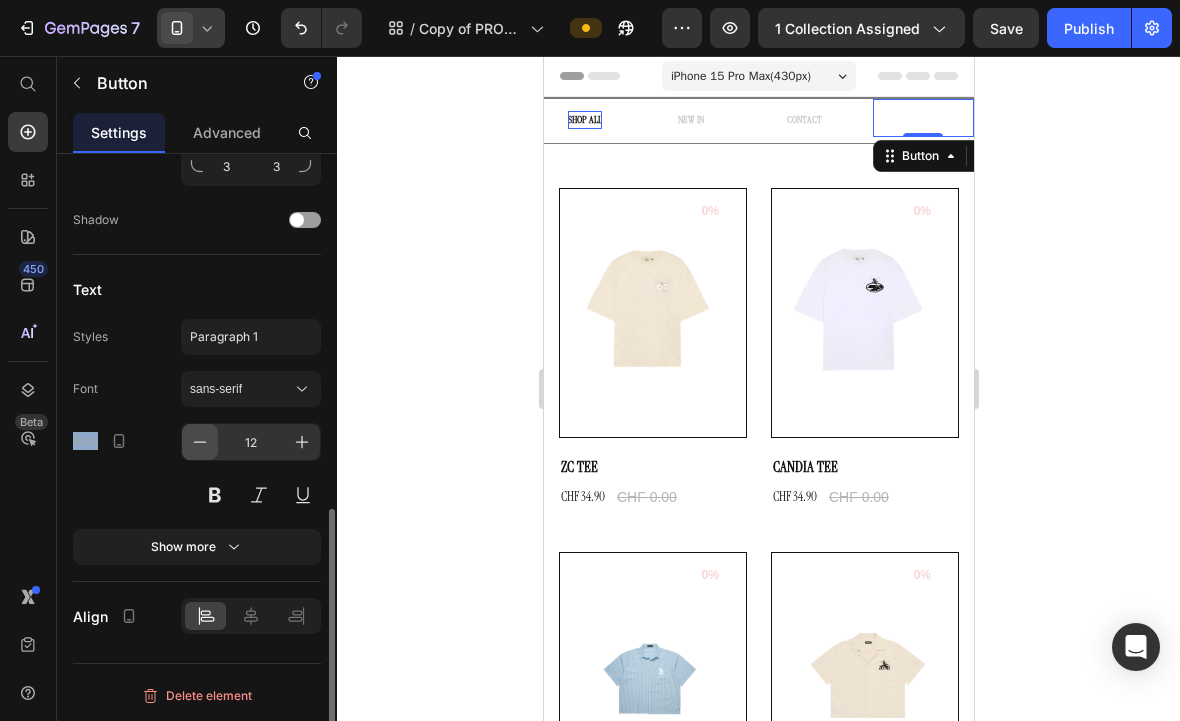 click 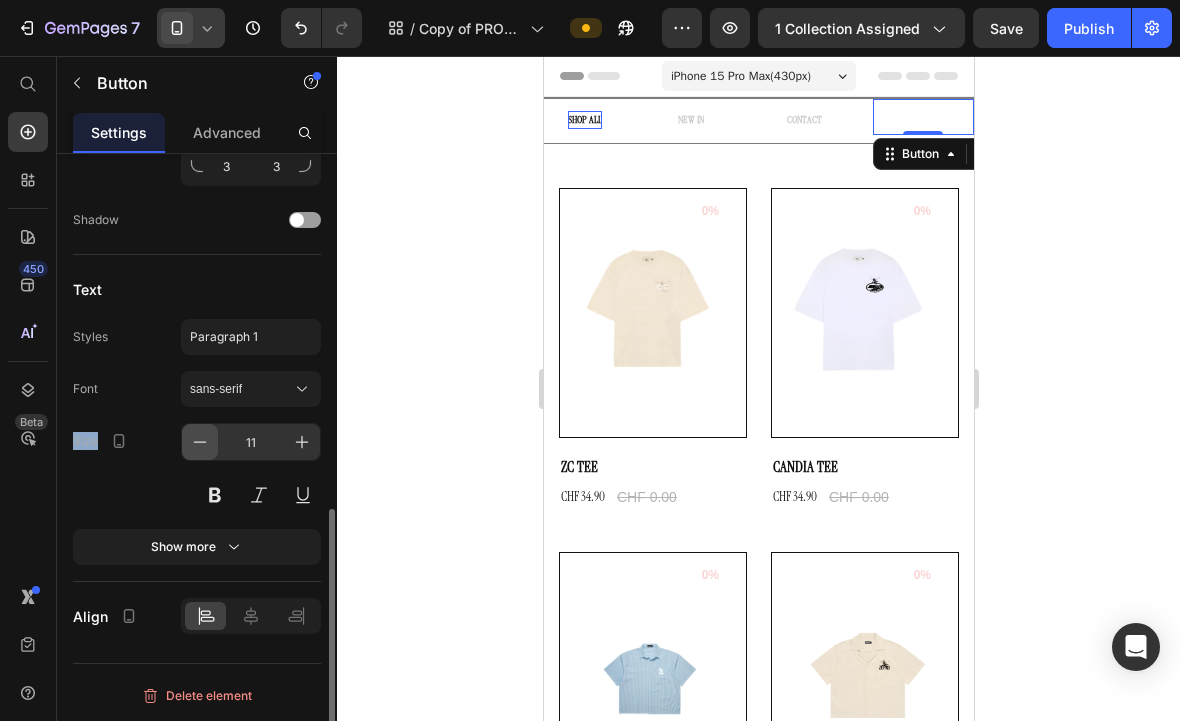 click 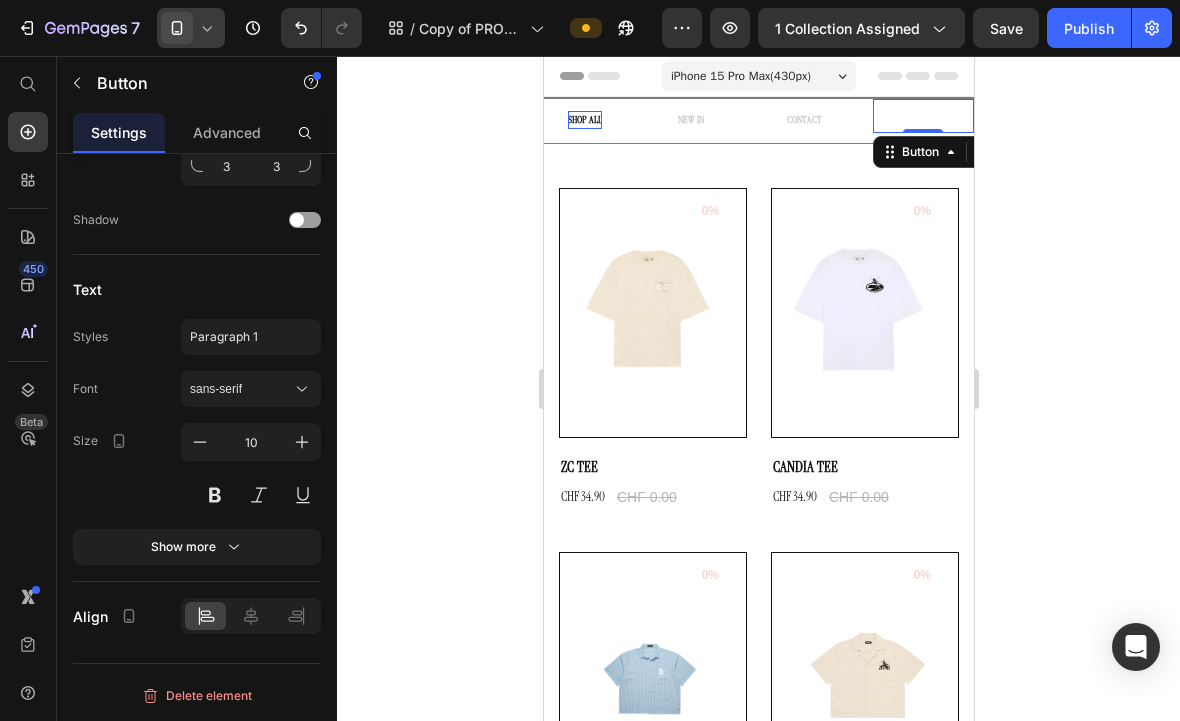 click 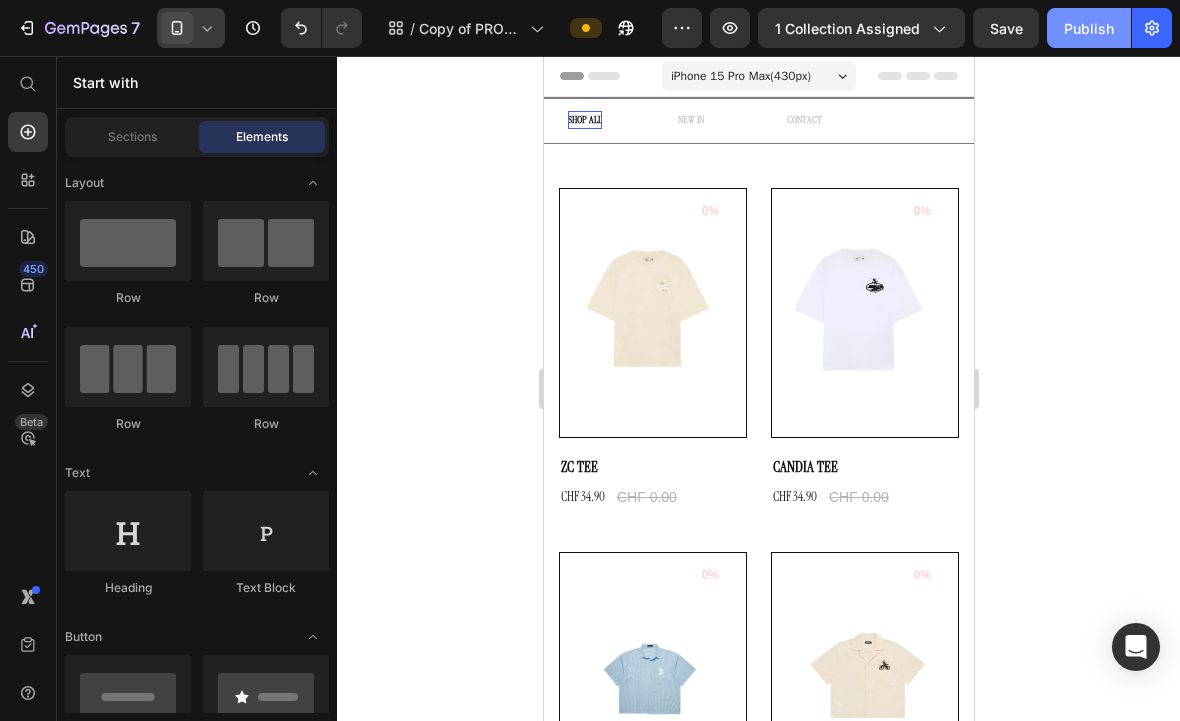 click on "Publish" at bounding box center [1089, 28] 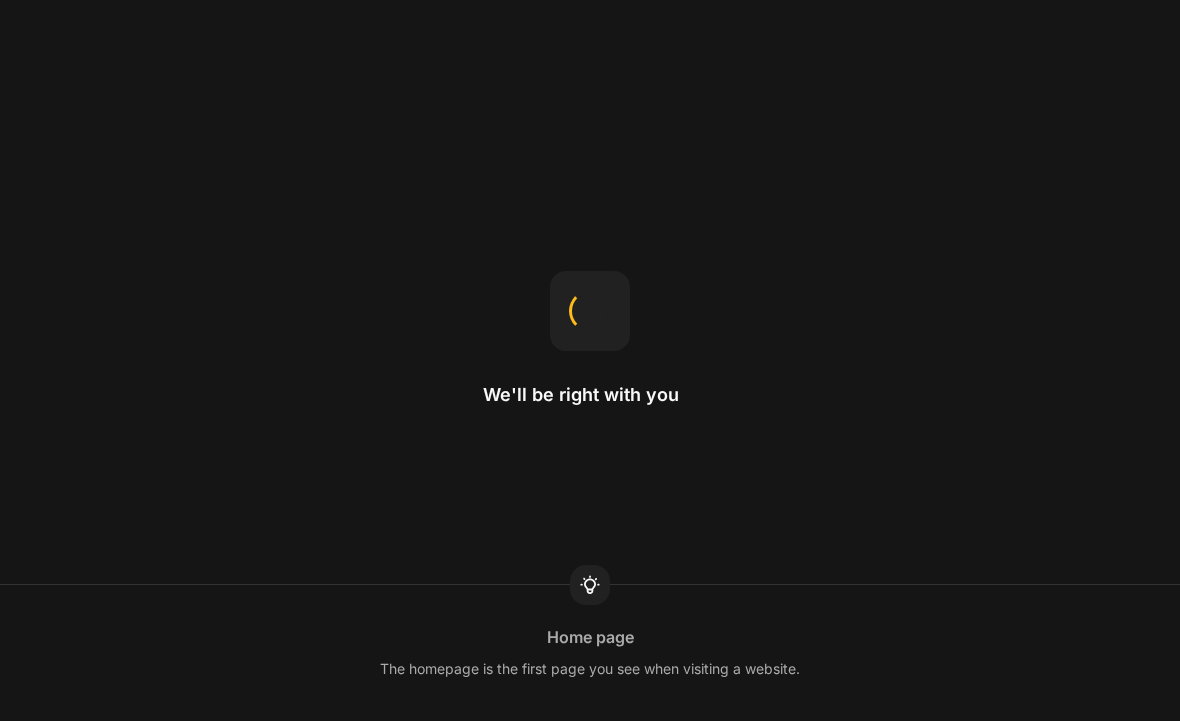 scroll, scrollTop: 0, scrollLeft: 0, axis: both 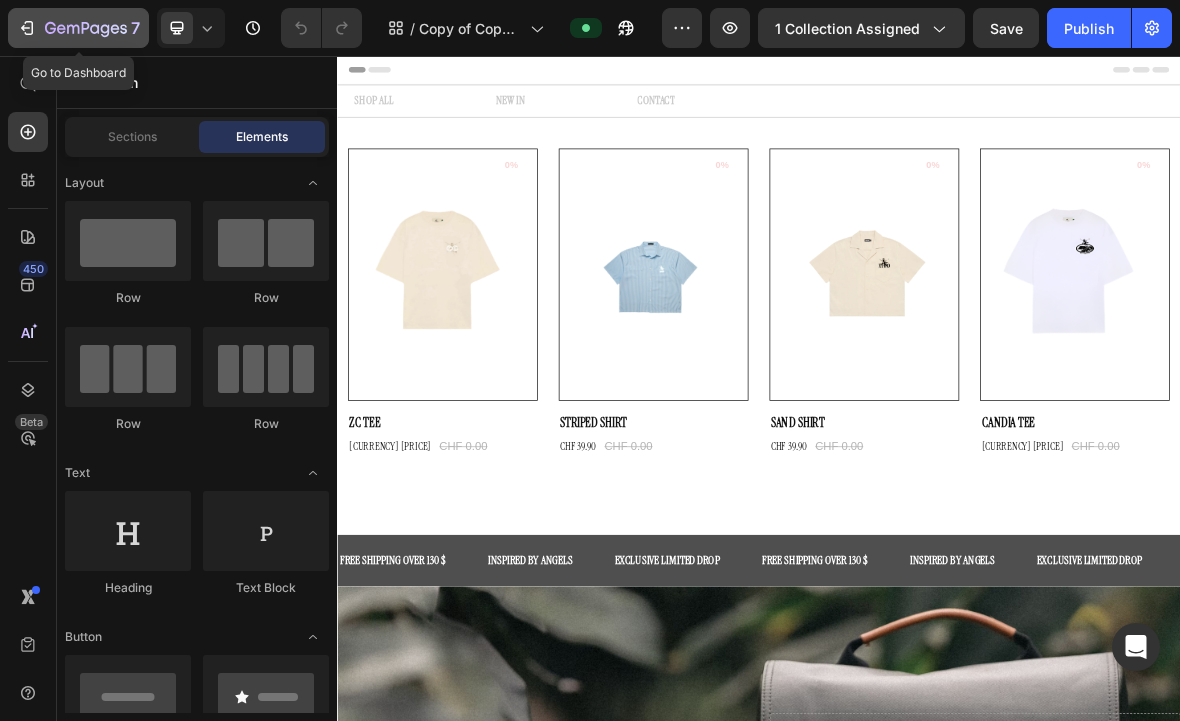 click 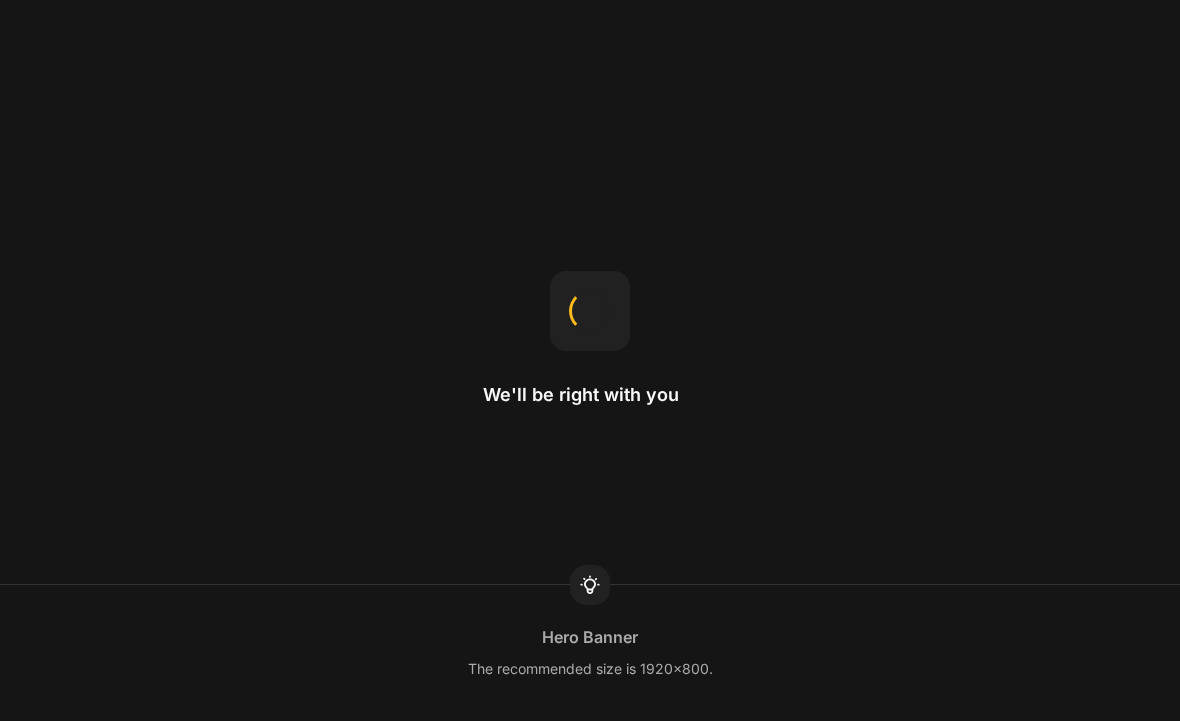 scroll, scrollTop: 0, scrollLeft: 0, axis: both 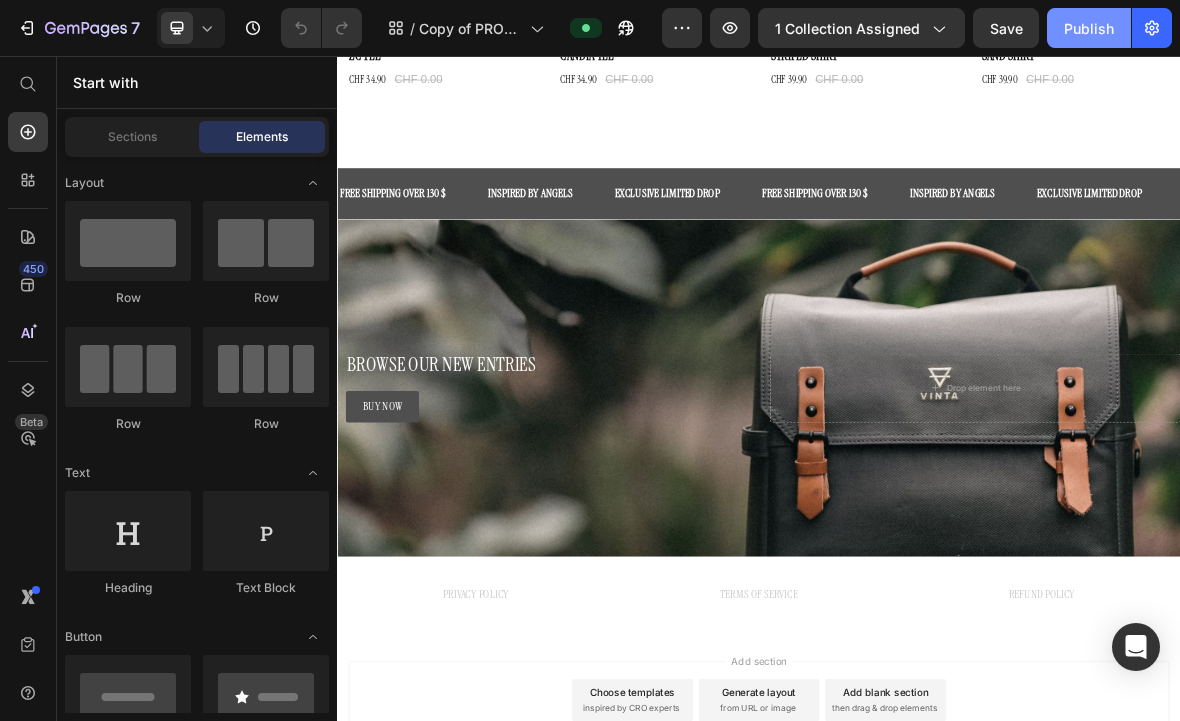 click on "Publish" at bounding box center [1089, 28] 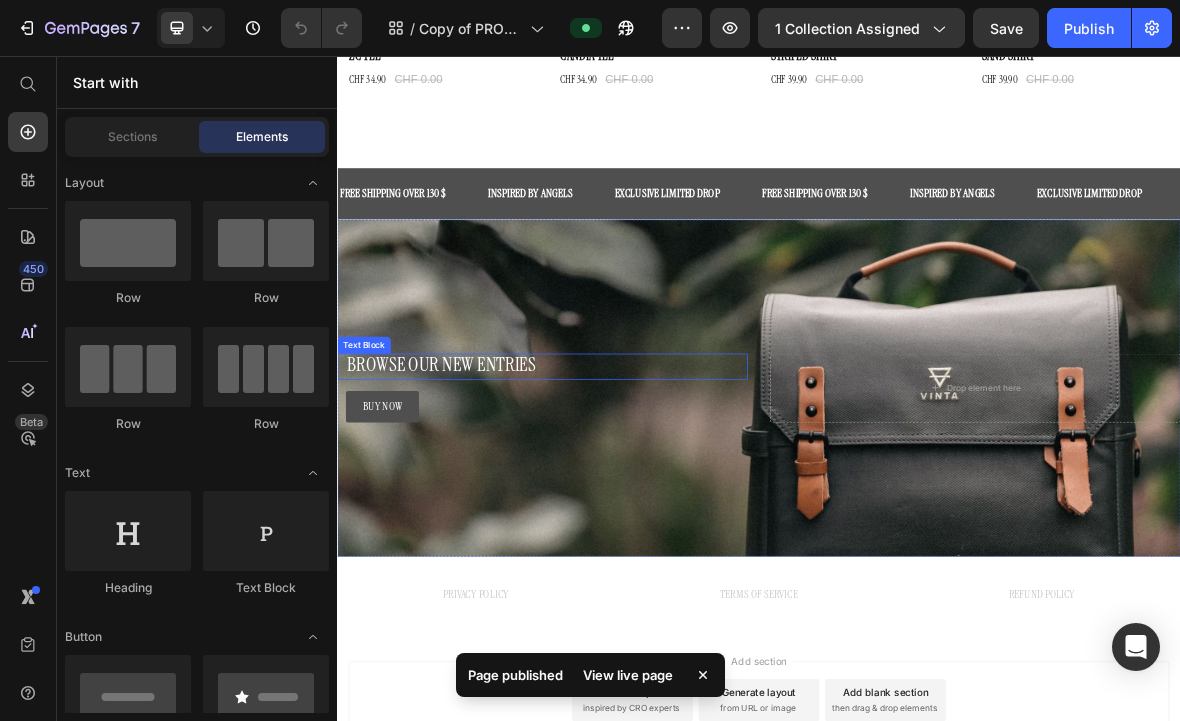 click on "BROWSE OUR NEW ENTRIES" at bounding box center (635, 498) 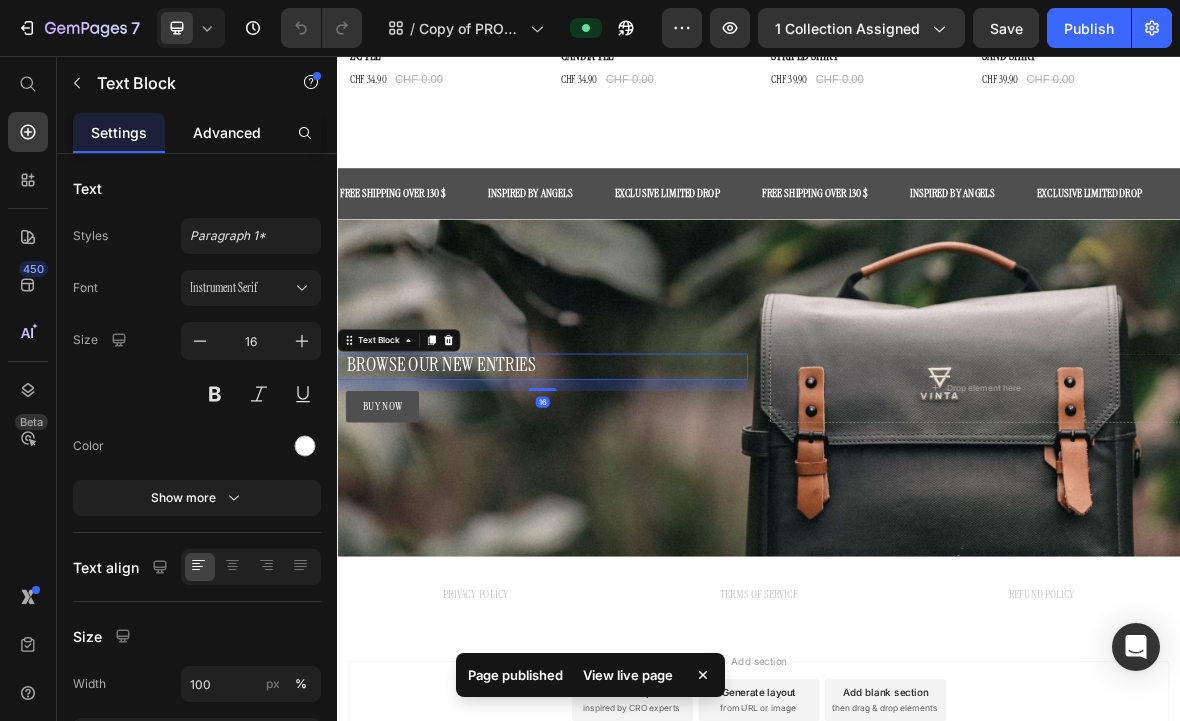 click on "Advanced" at bounding box center [227, 132] 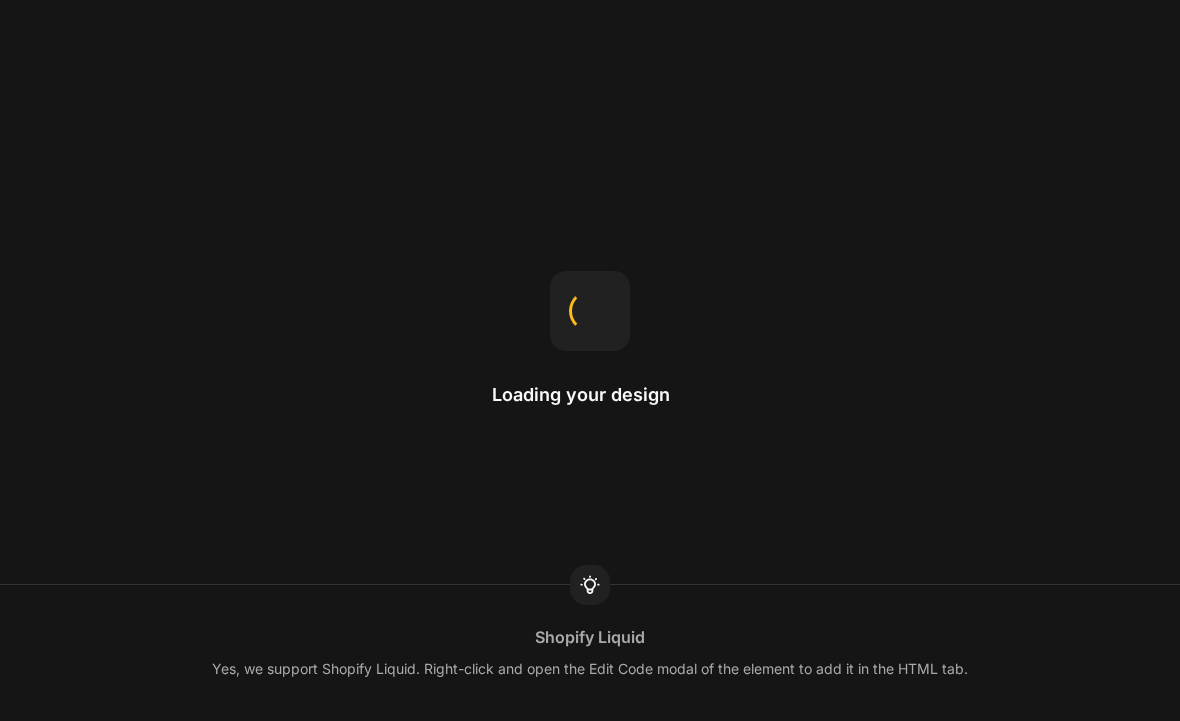 scroll, scrollTop: 0, scrollLeft: 0, axis: both 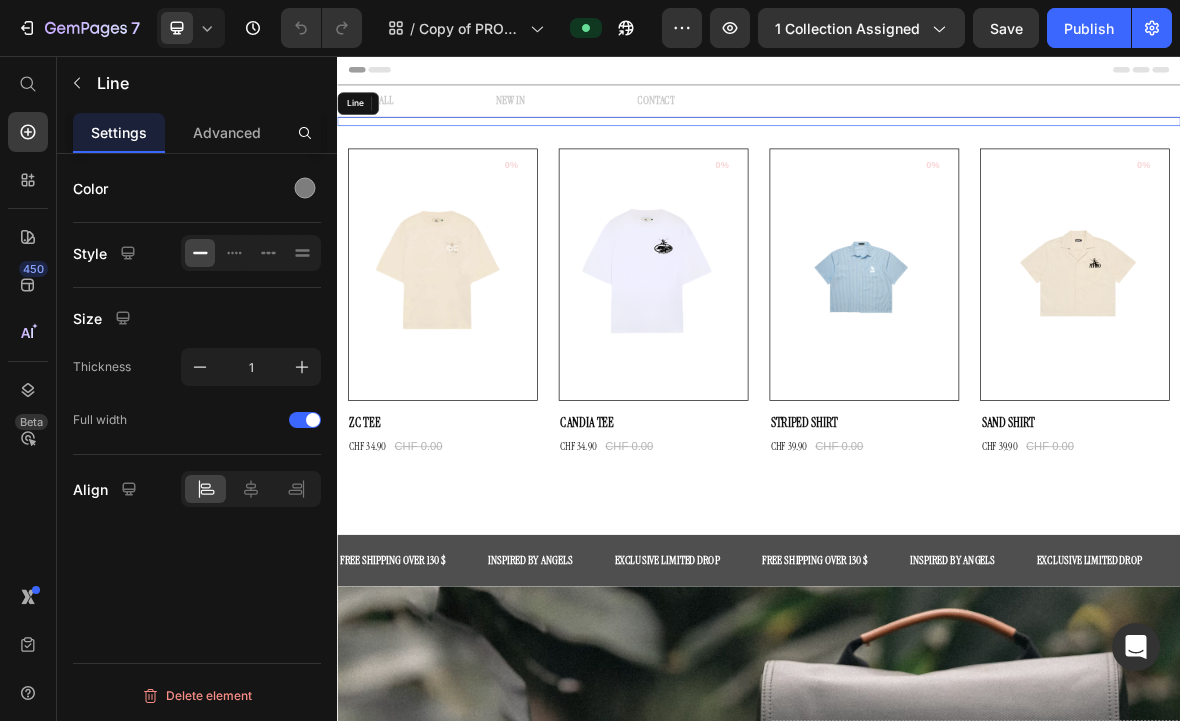 click on "Title Line" at bounding box center [937, 149] 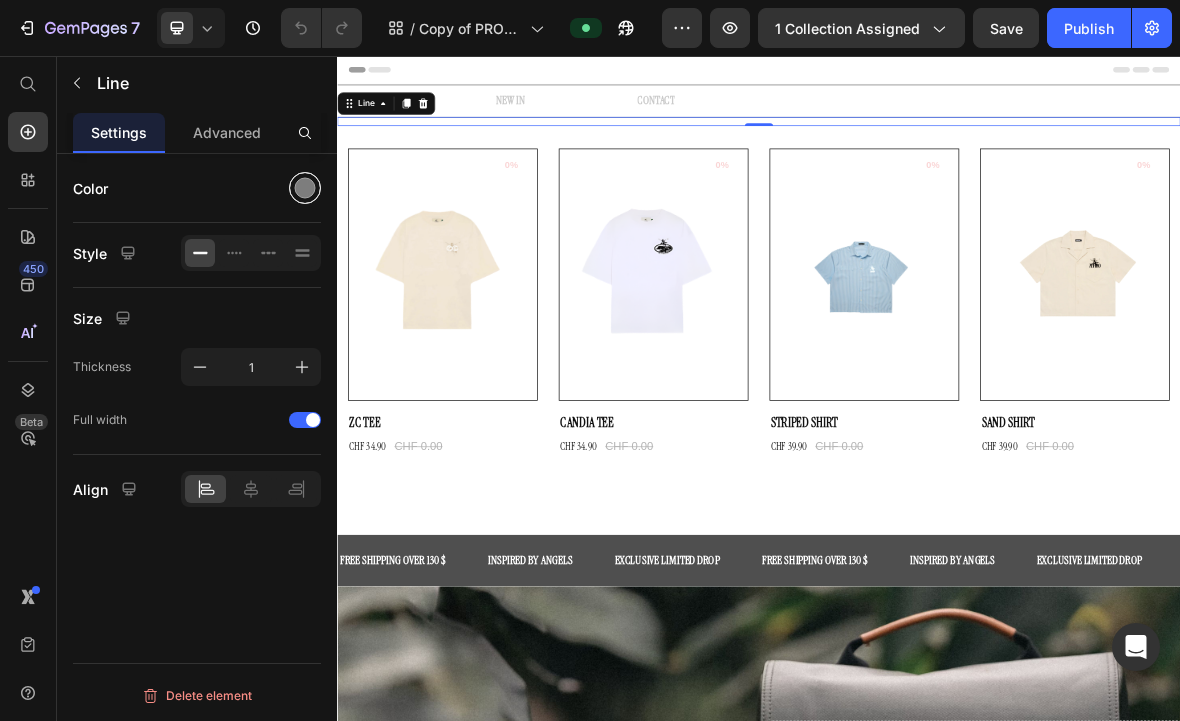 click at bounding box center [305, 188] 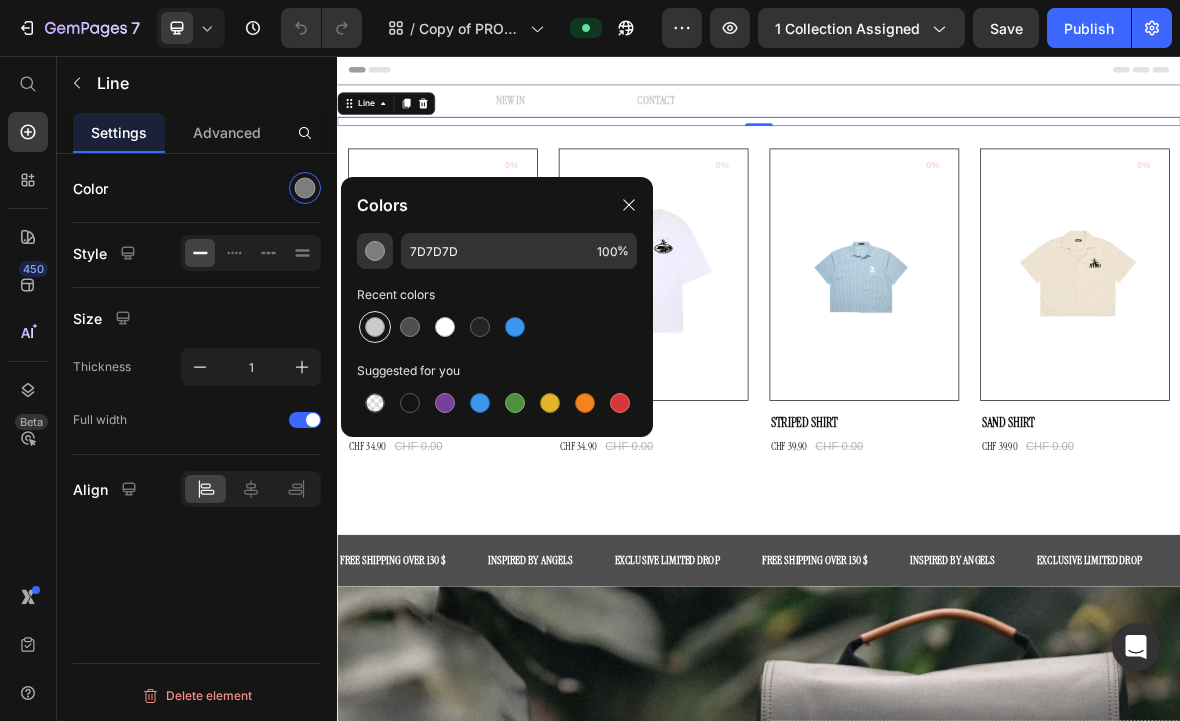 click at bounding box center [375, 327] 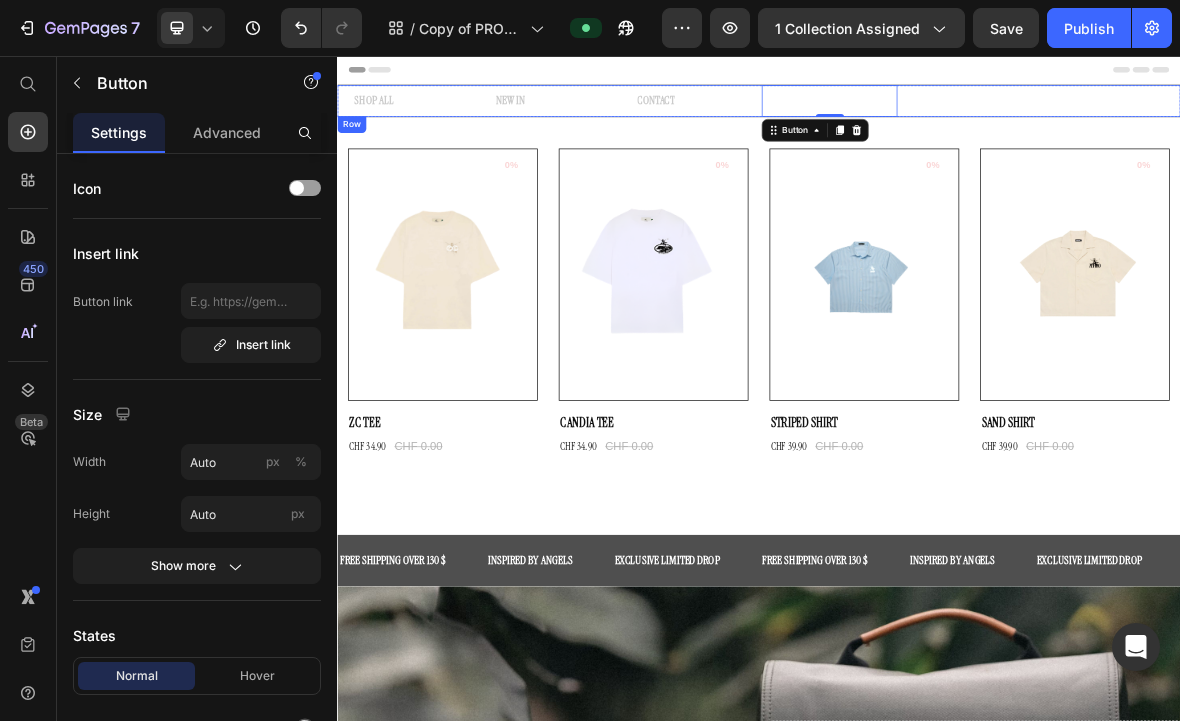 click on "SHOP ALL Button NEW IN Button CONTACT Button Button Button   0 Button Button Button Button Row" at bounding box center (937, 120) 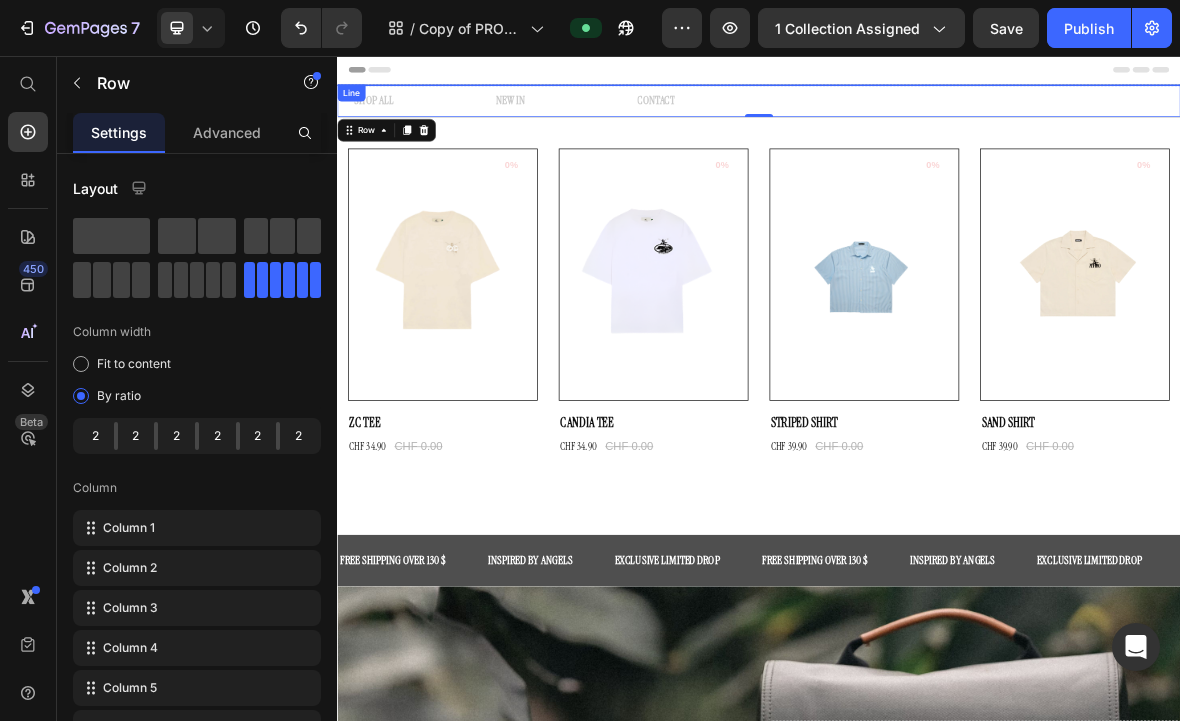 click at bounding box center (937, 97) 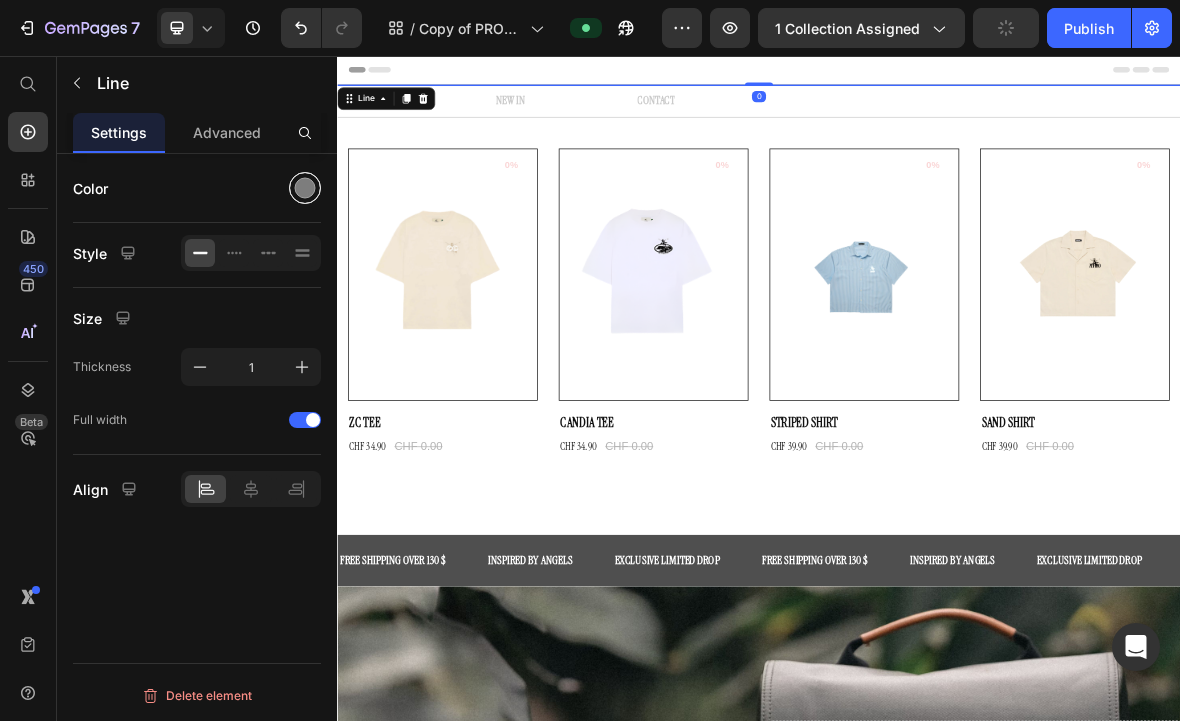 click at bounding box center (305, 188) 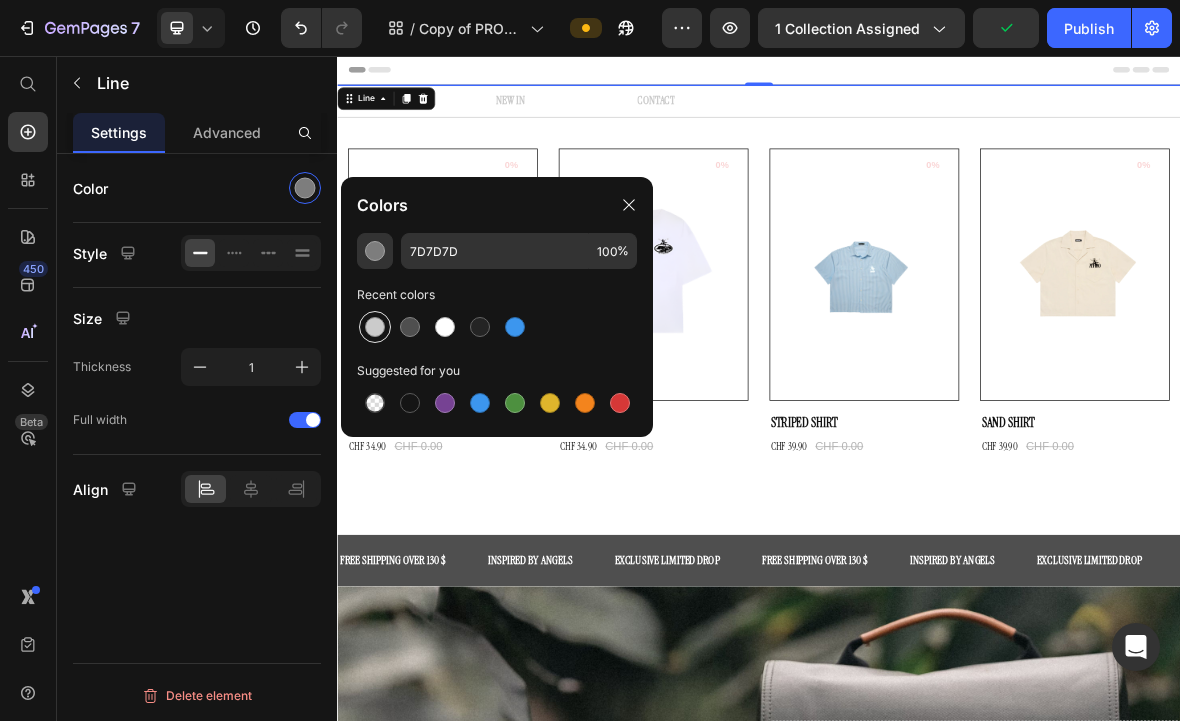 click at bounding box center [375, 327] 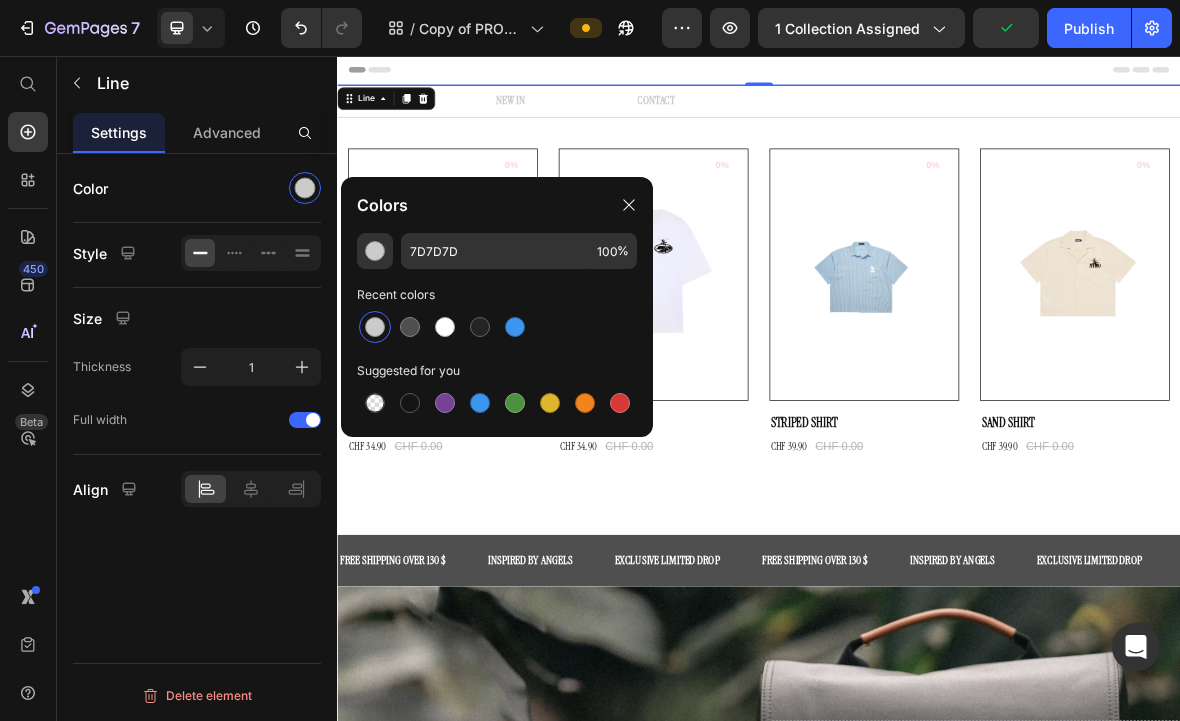 type on "CBCBCB" 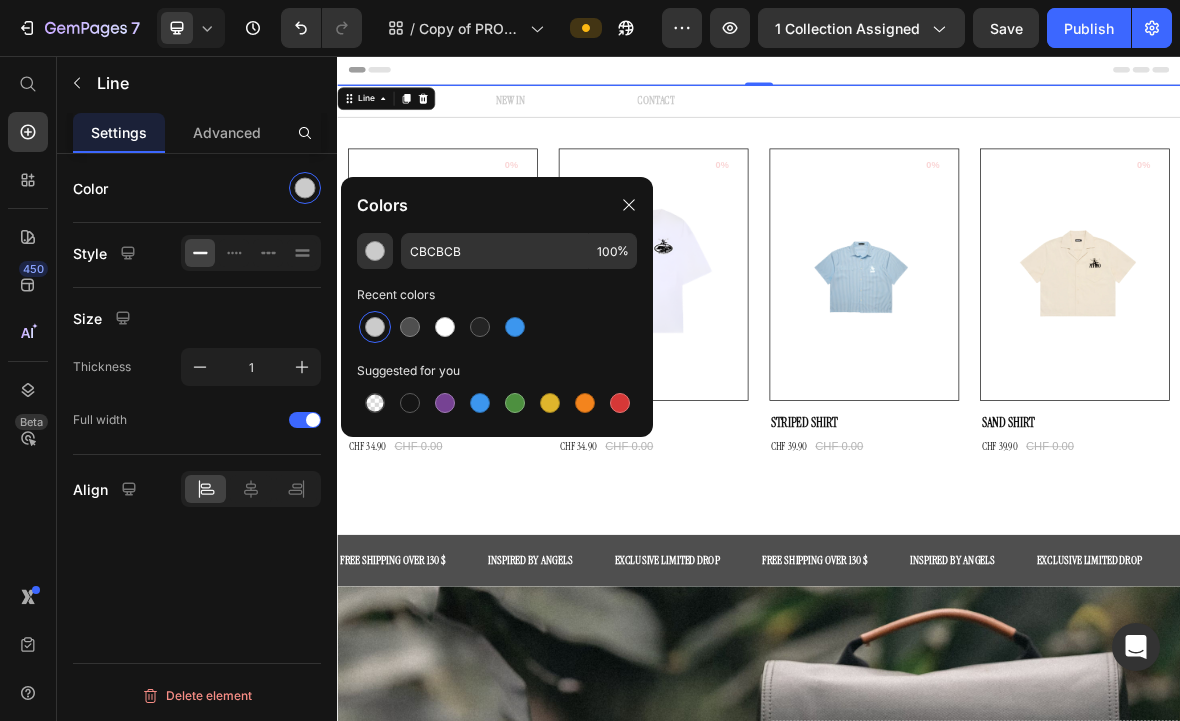 click on "Header" at bounding box center [937, 76] 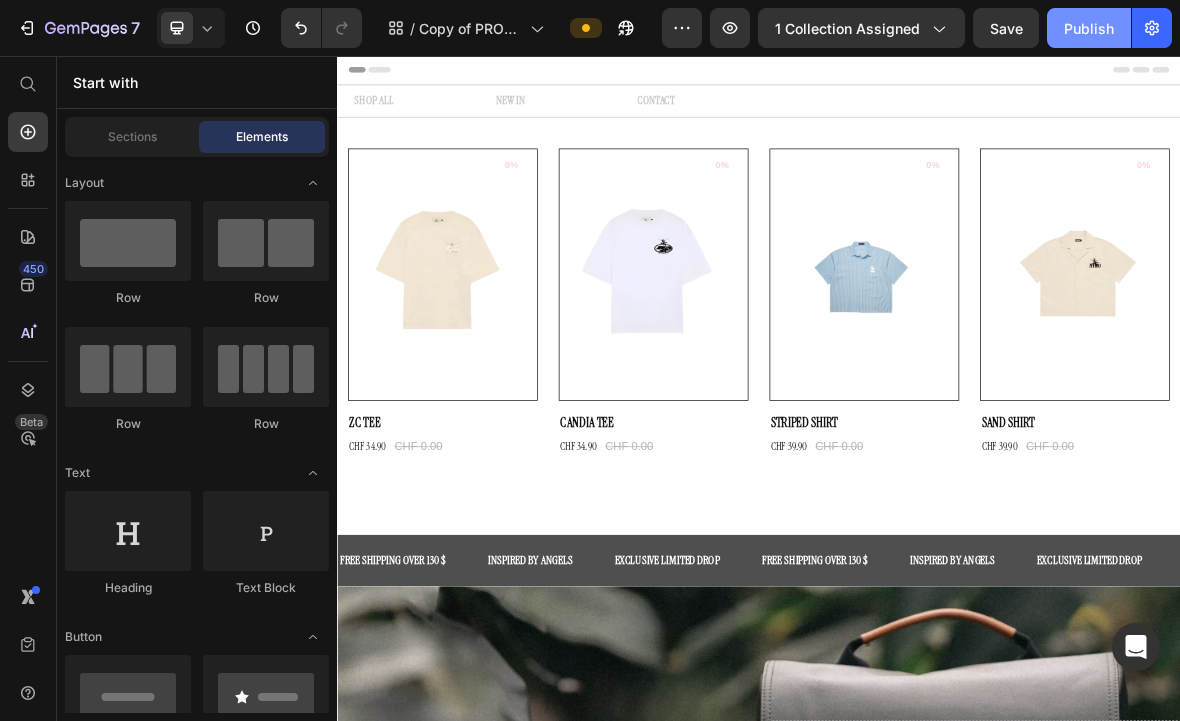 click on "Publish" 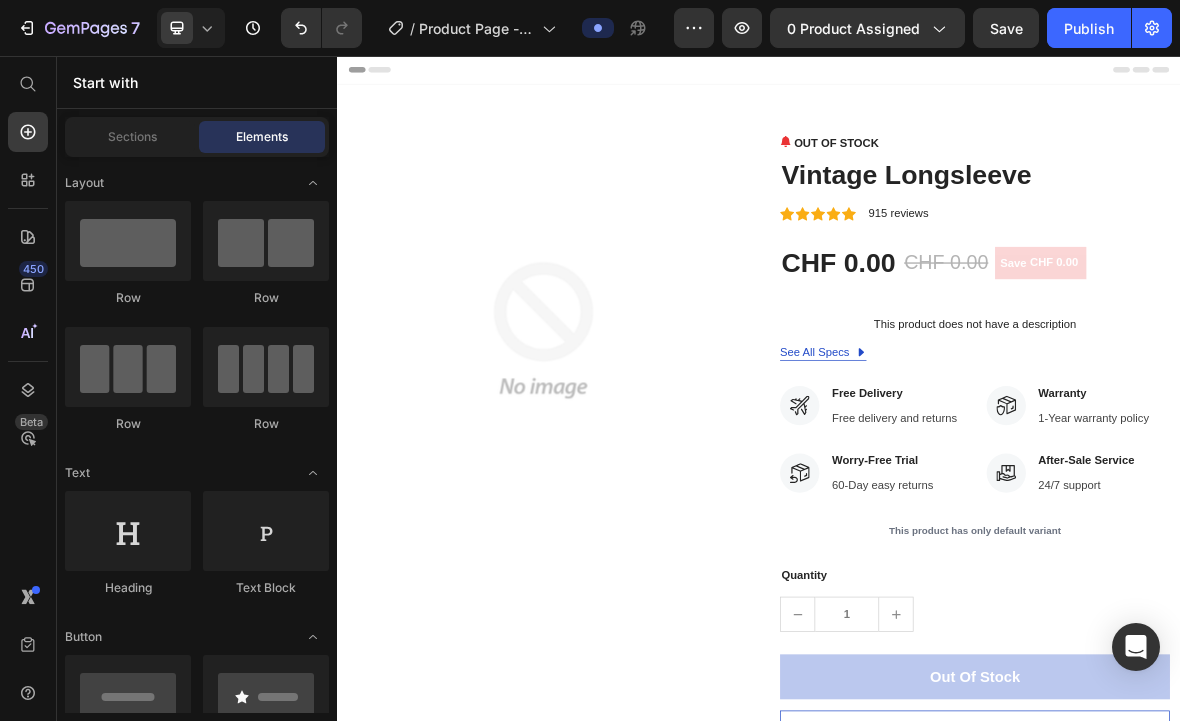 scroll, scrollTop: 0, scrollLeft: 0, axis: both 